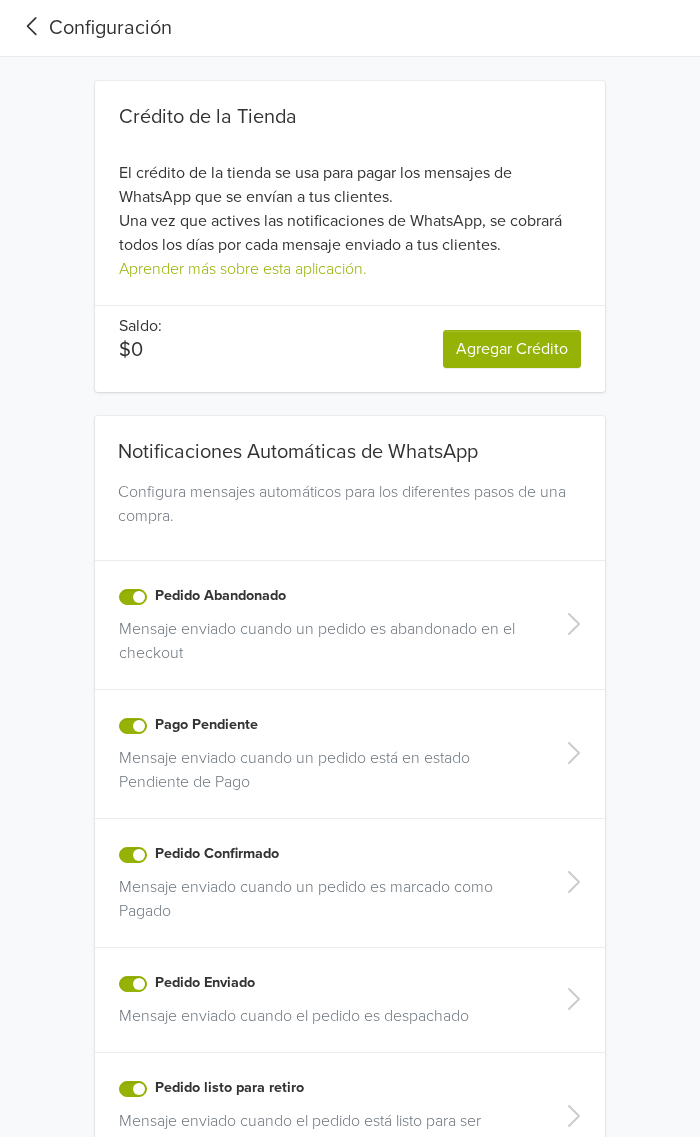 scroll, scrollTop: 222, scrollLeft: 0, axis: vertical 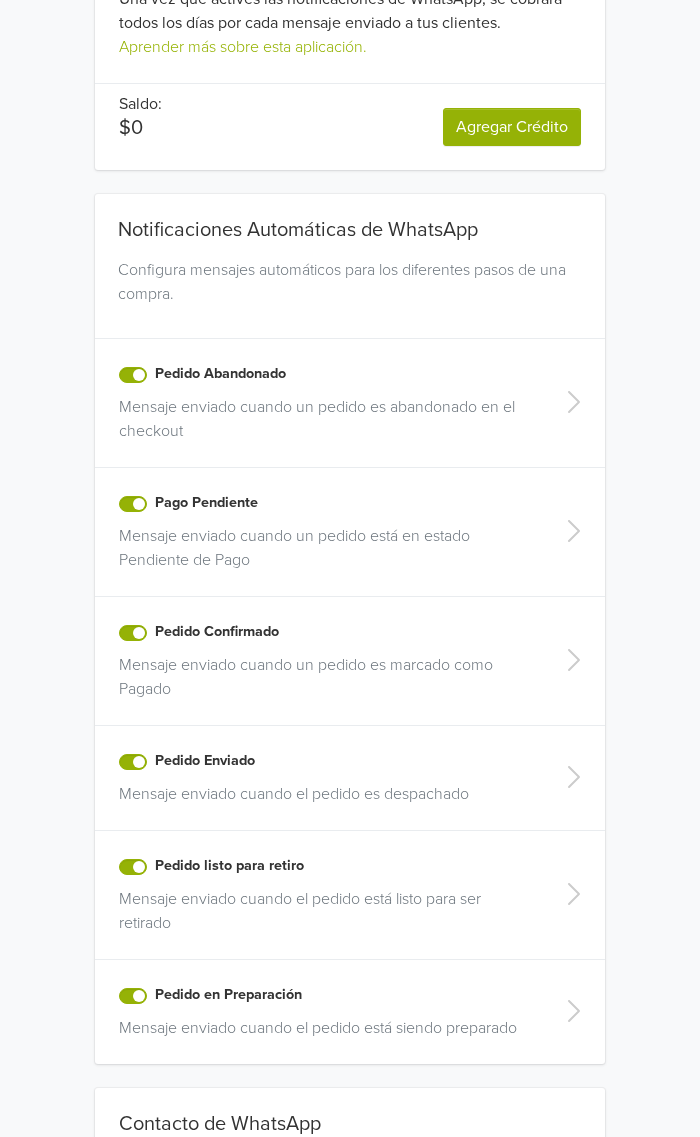 click 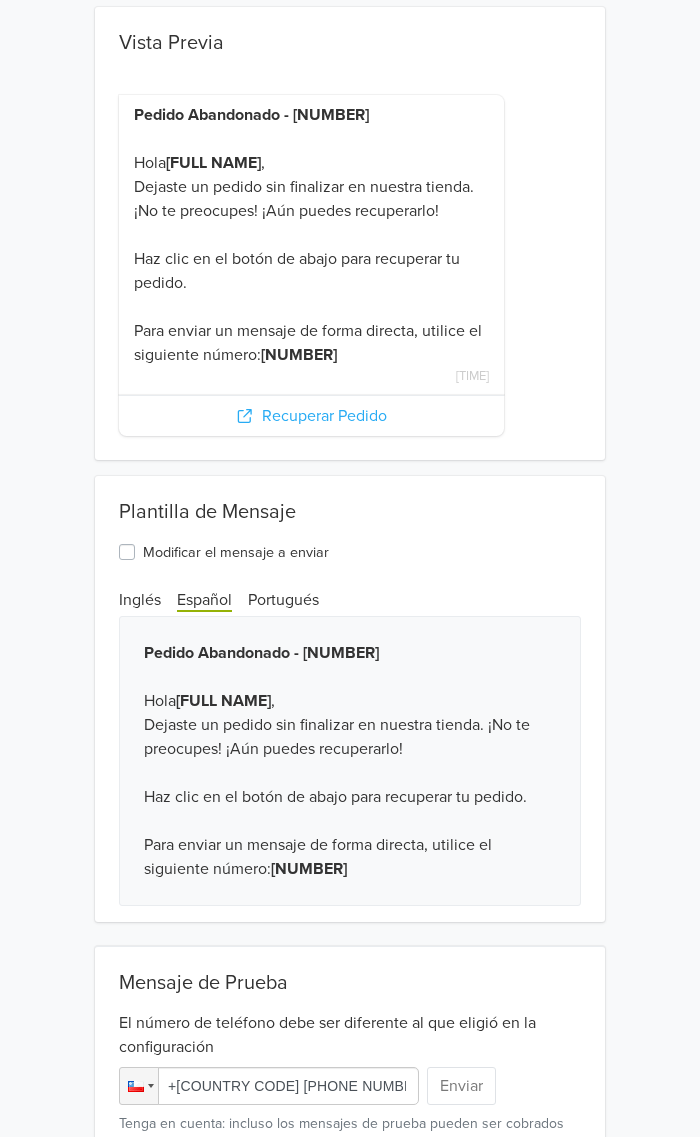 scroll, scrollTop: 111, scrollLeft: 0, axis: vertical 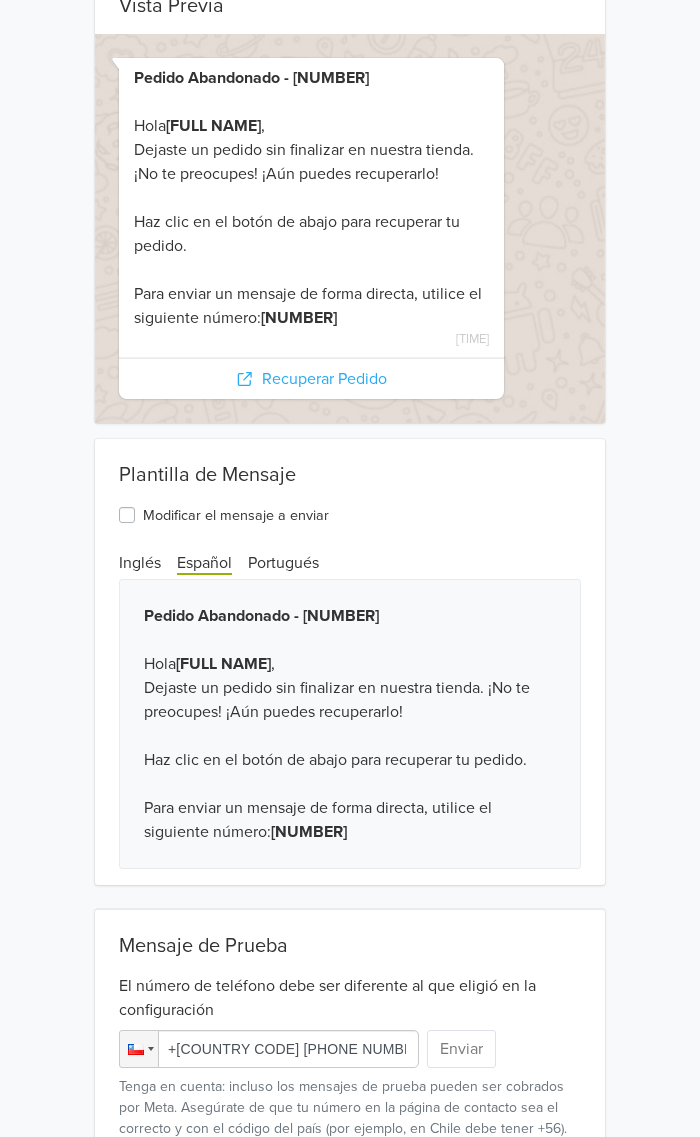 click on "Inglés Español Portugués" at bounding box center (350, 563) 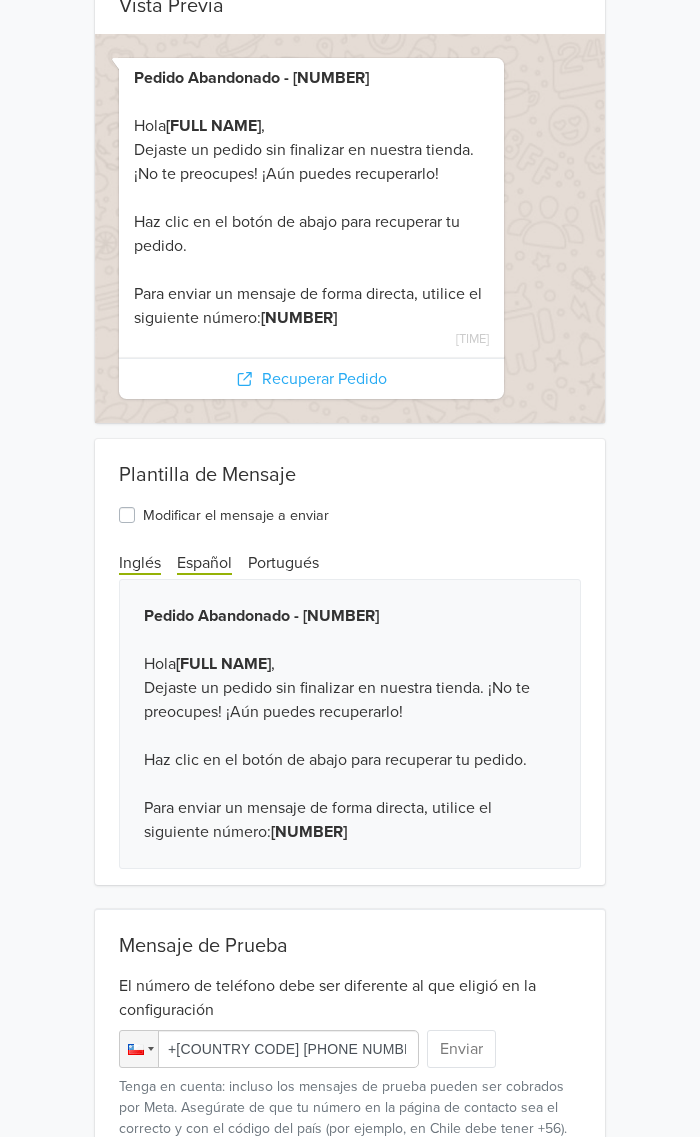 click on "Inglés" at bounding box center (140, 564) 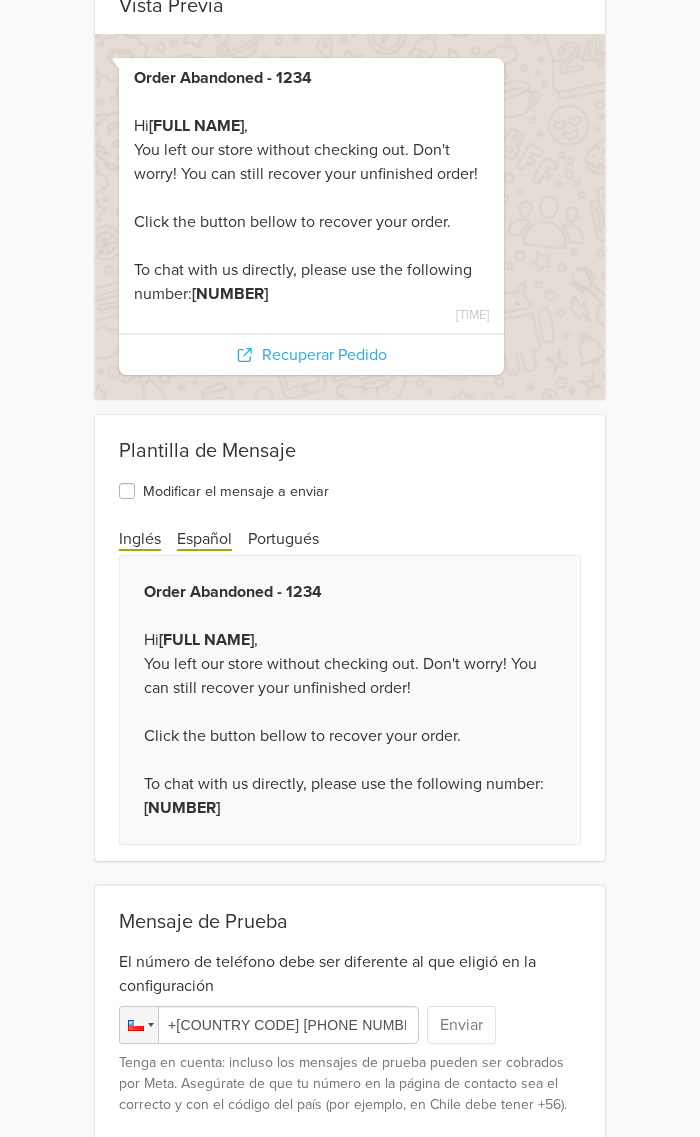 click on "Español" at bounding box center [204, 540] 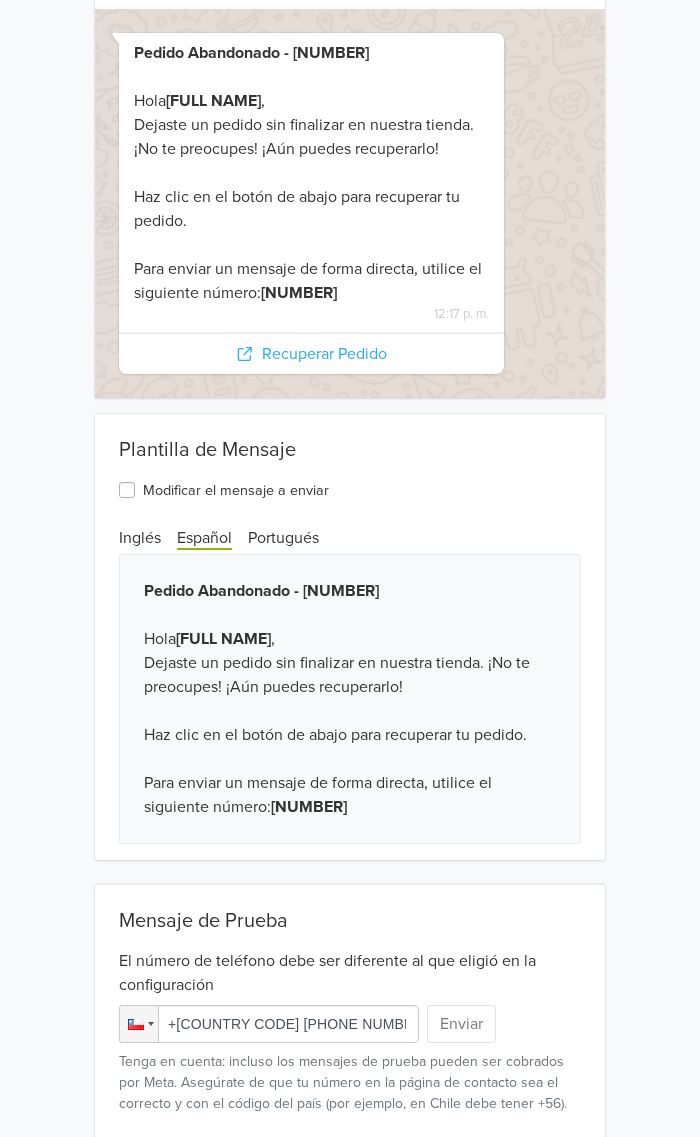 scroll, scrollTop: 144, scrollLeft: 0, axis: vertical 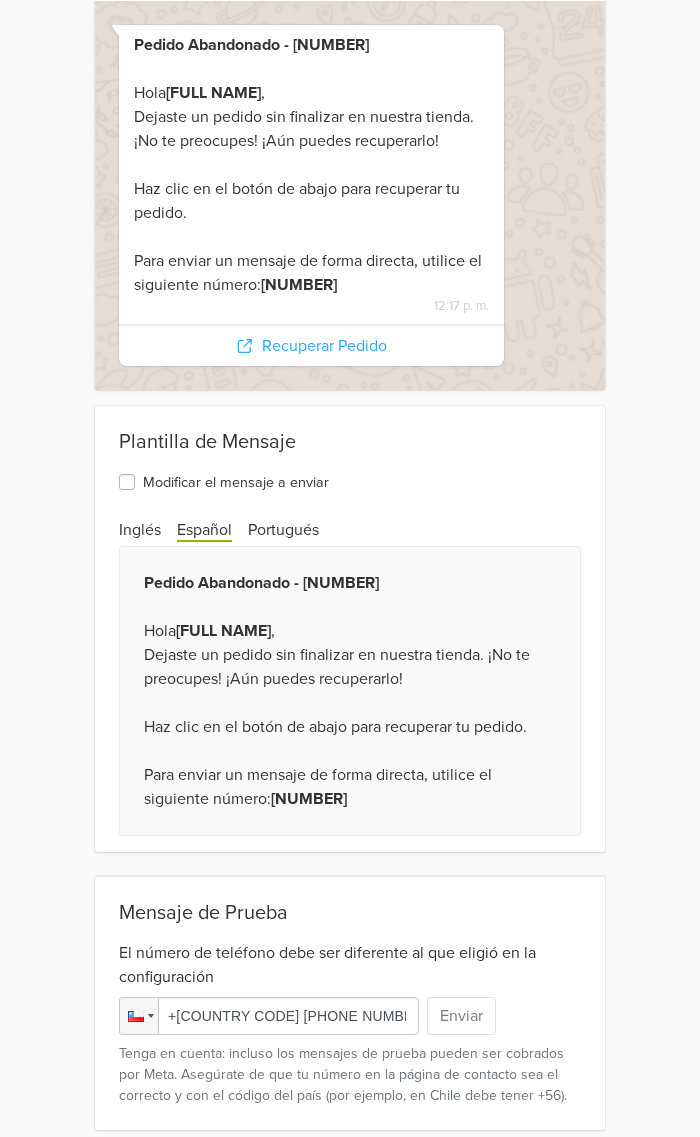 click on "+[COUNTRY CODE] [PHONE NUMBER]" at bounding box center [269, 1016] 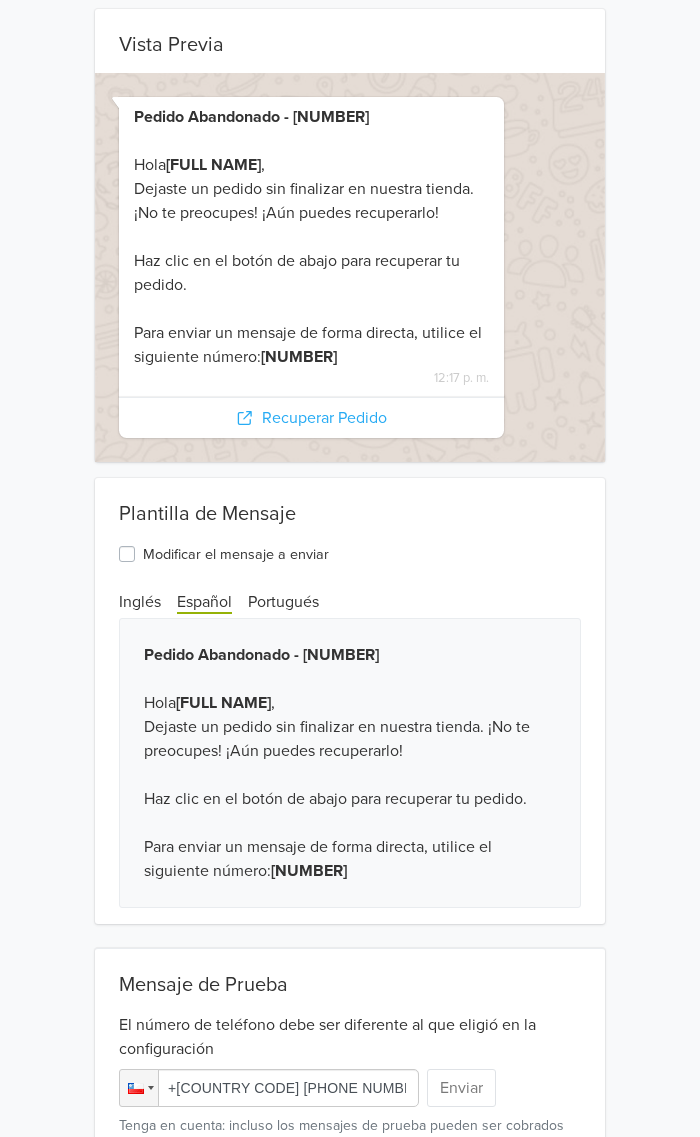 scroll, scrollTop: 0, scrollLeft: 0, axis: both 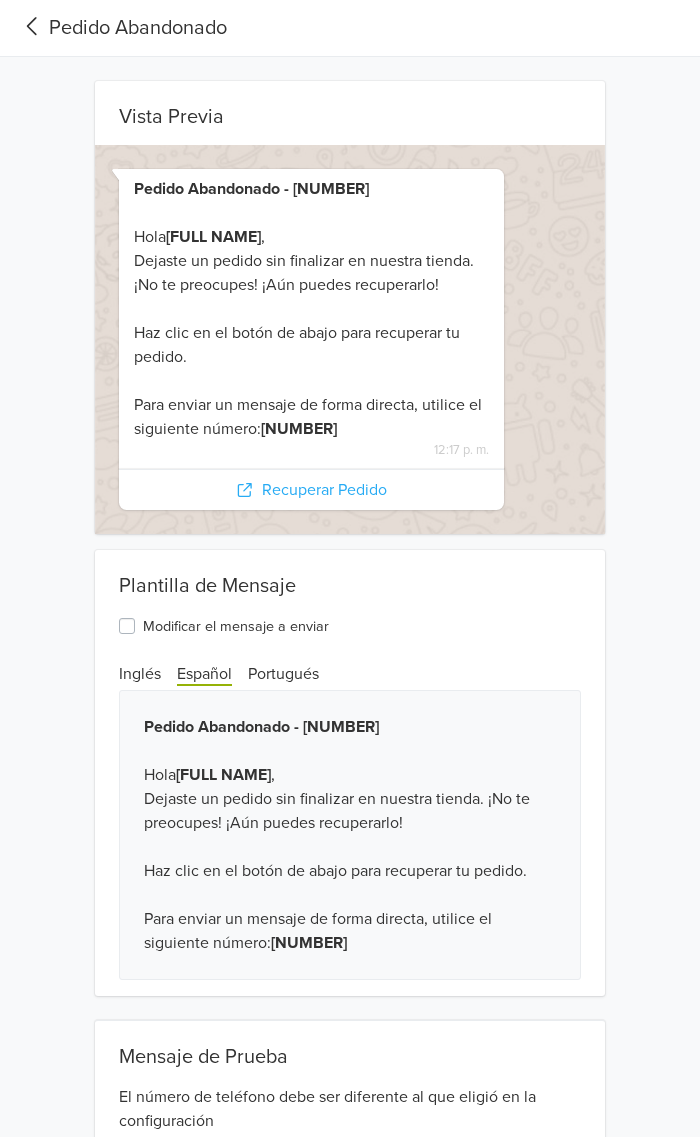 click on "Pedido Abandonado" at bounding box center [121, 28] 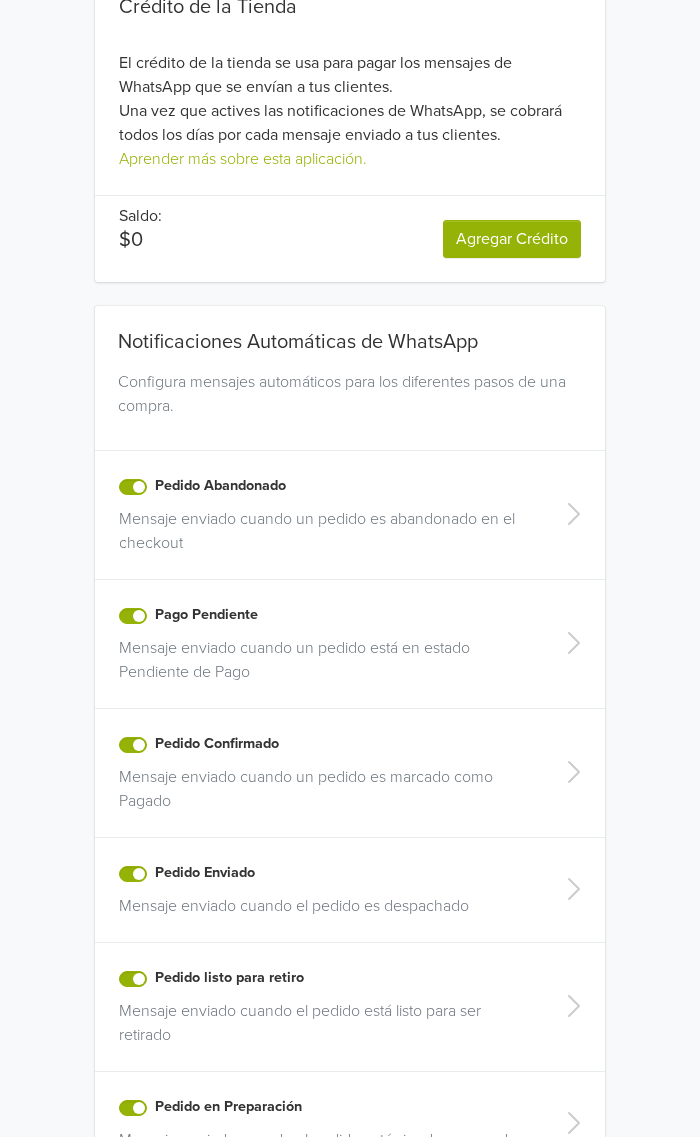 scroll, scrollTop: 111, scrollLeft: 0, axis: vertical 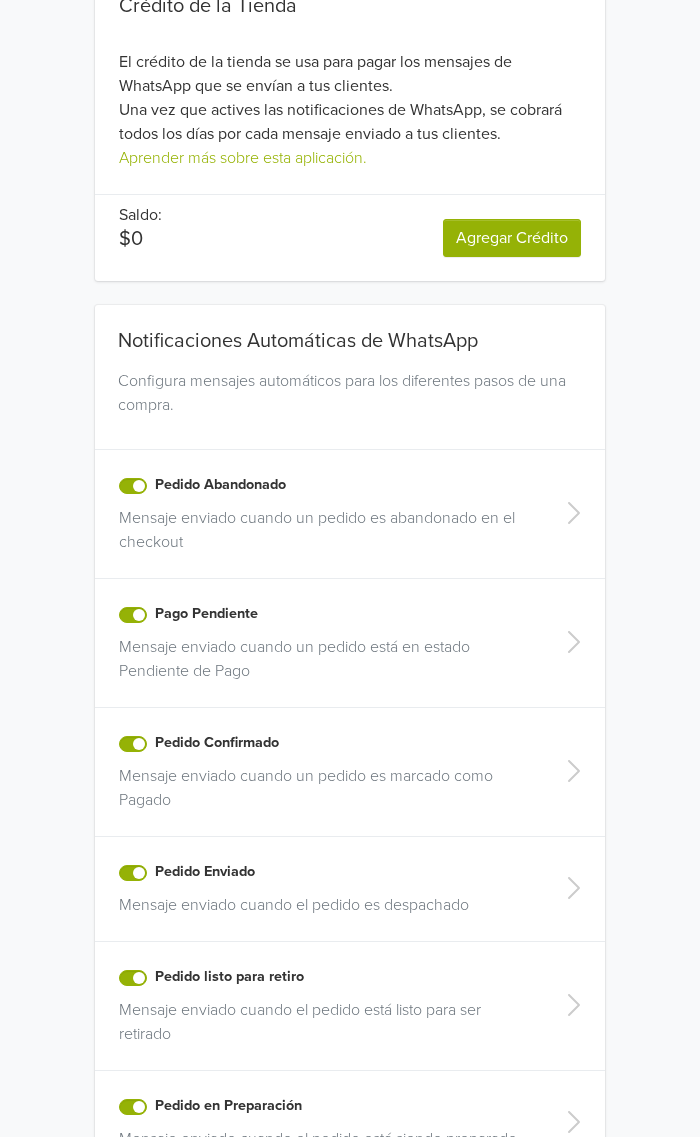click 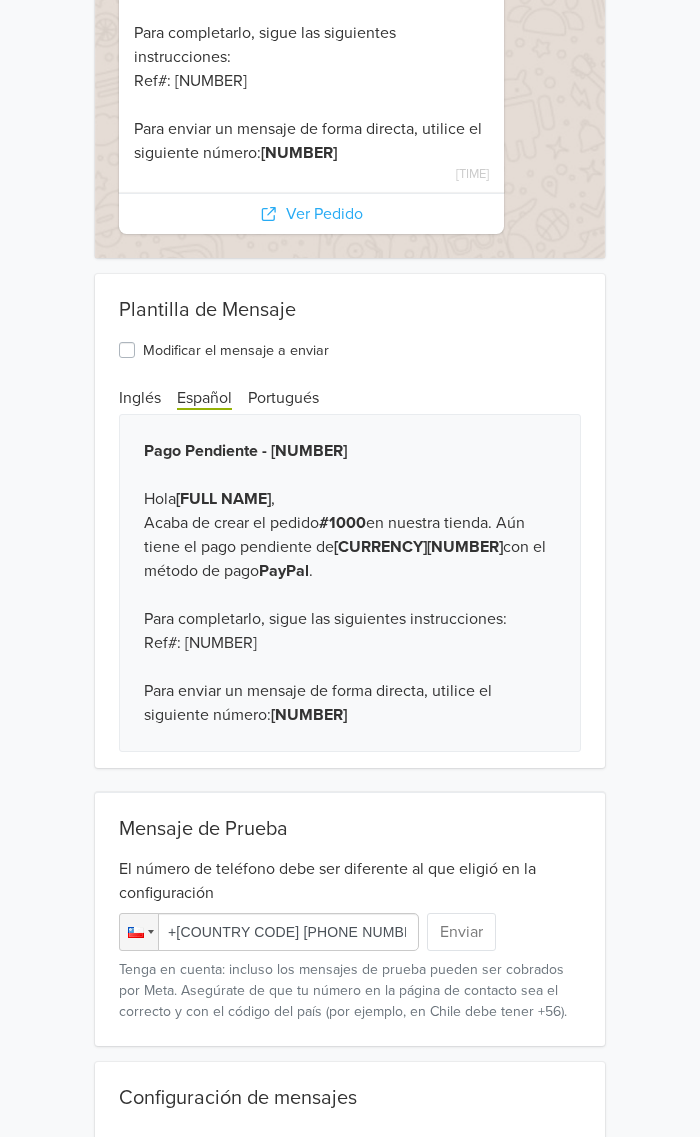 scroll, scrollTop: 333, scrollLeft: 0, axis: vertical 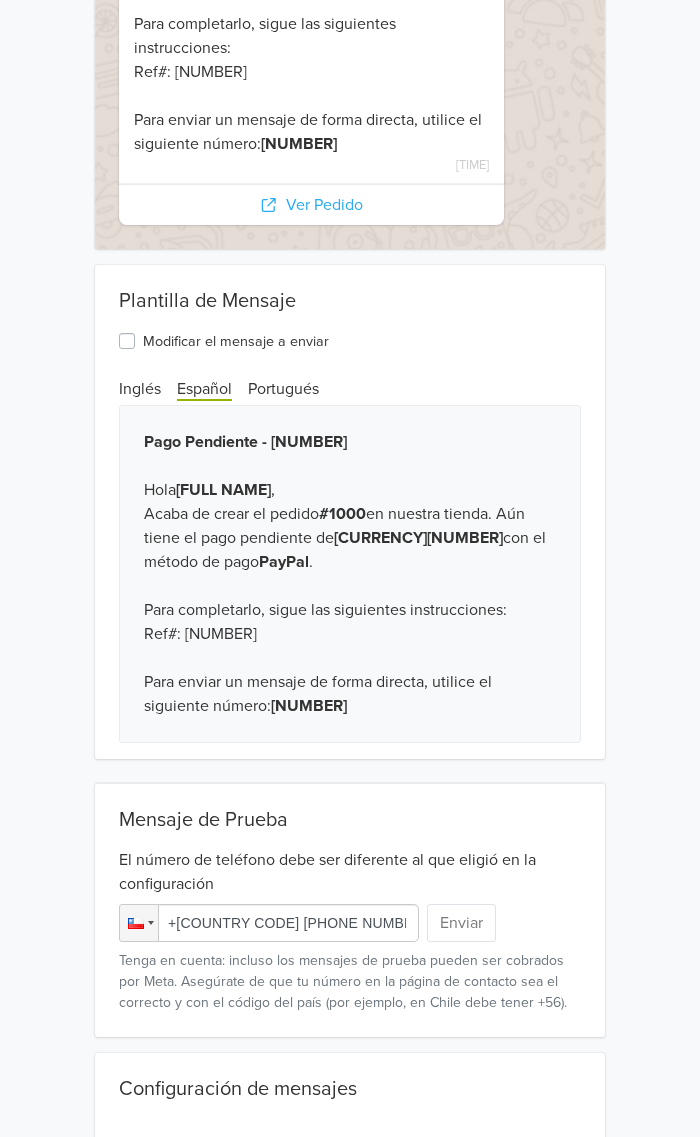 click on "Modificar el mensaje a enviar" at bounding box center [224, 341] 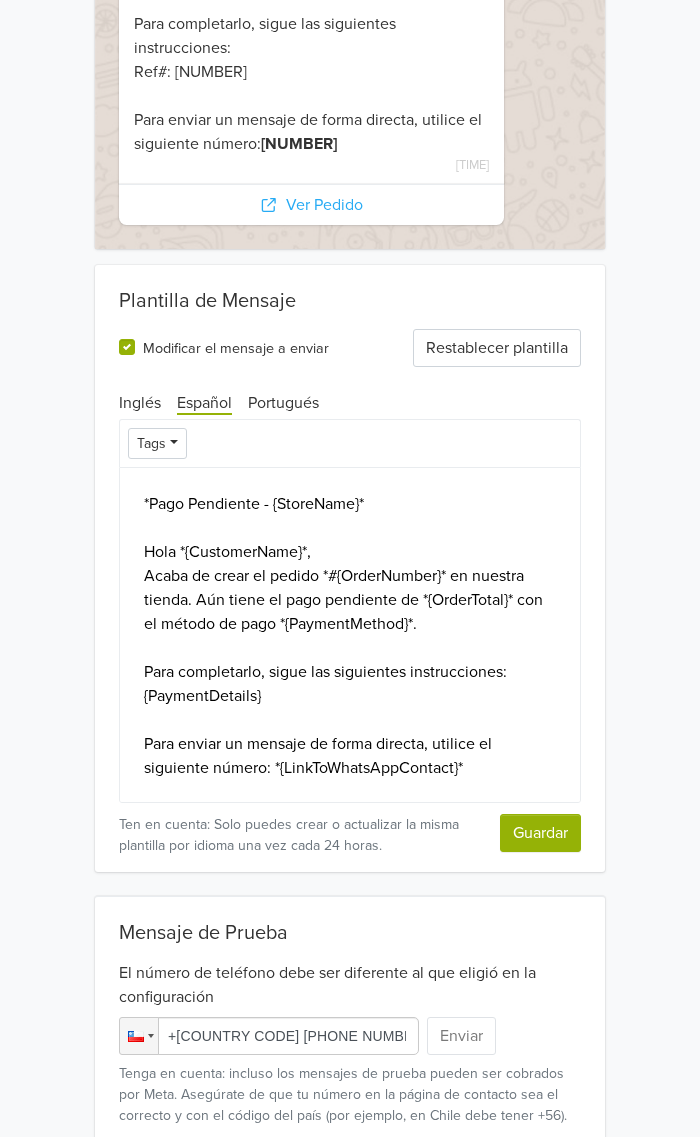 click on "Modificar el mensaje a enviar" at bounding box center (236, 347) 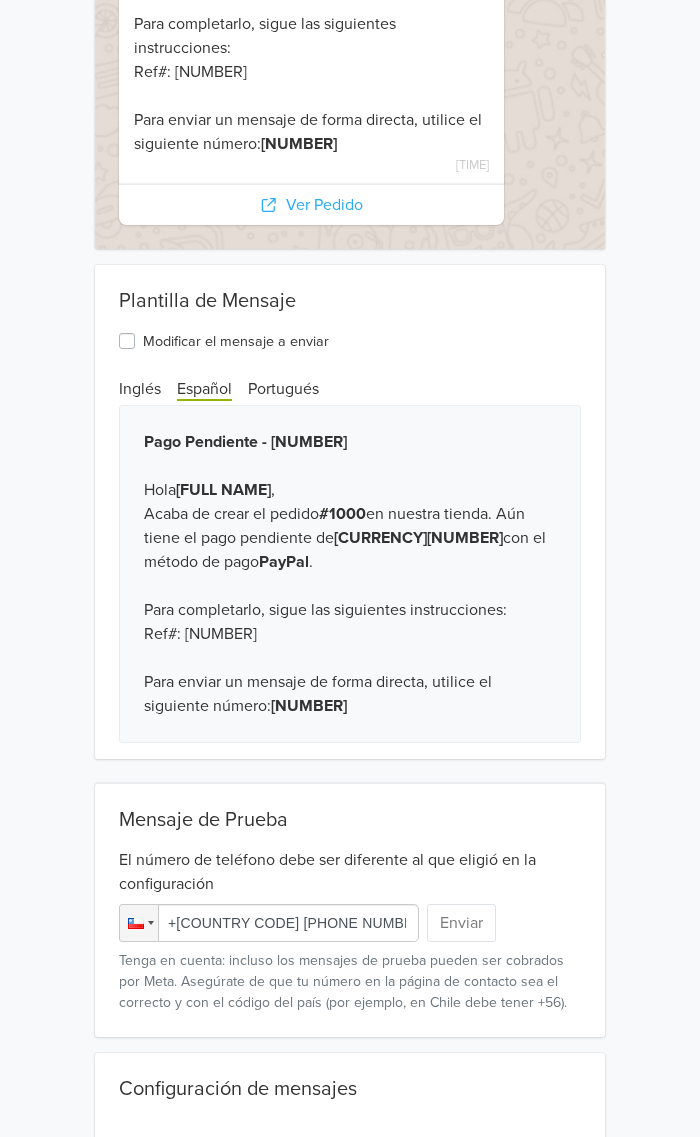 click on "Modificar el mensaje a enviar" at bounding box center [236, 341] 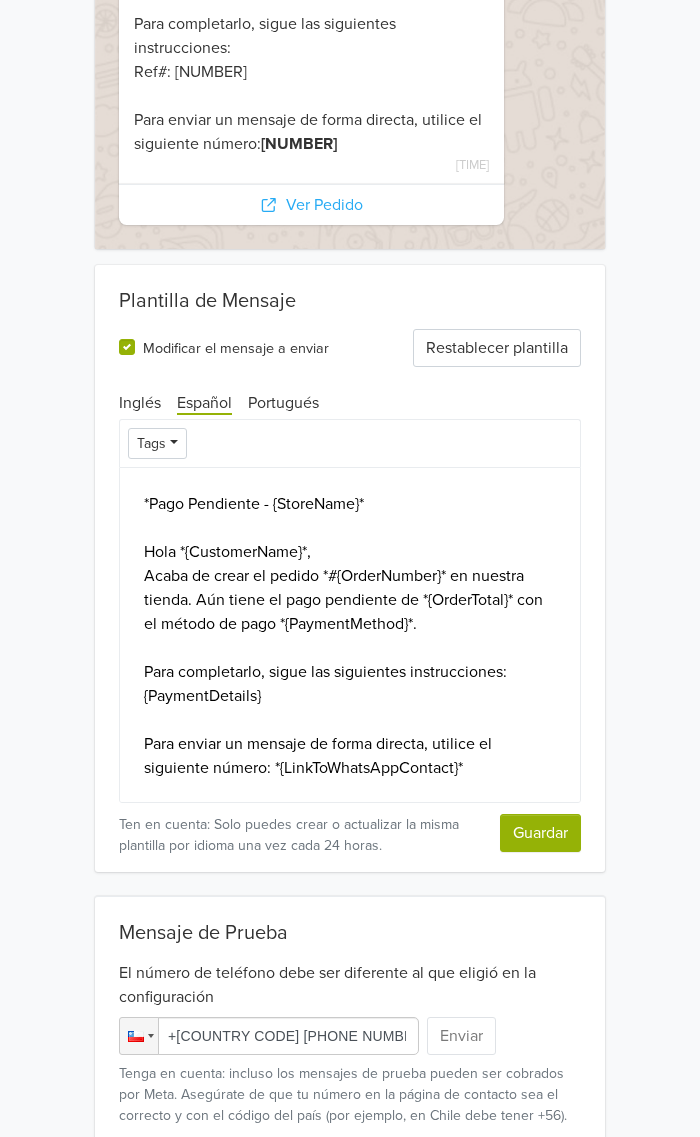 click on "Modificar el mensaje a enviar" at bounding box center [236, 347] 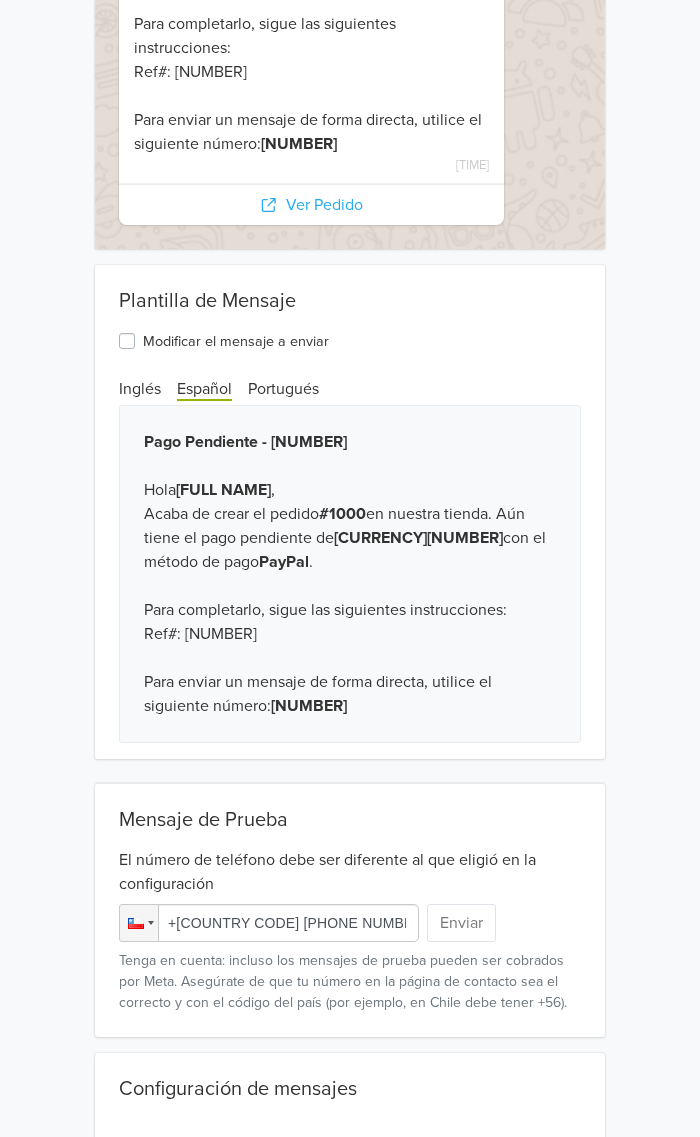 click on "Modificar el mensaje a enviar" at bounding box center [236, 341] 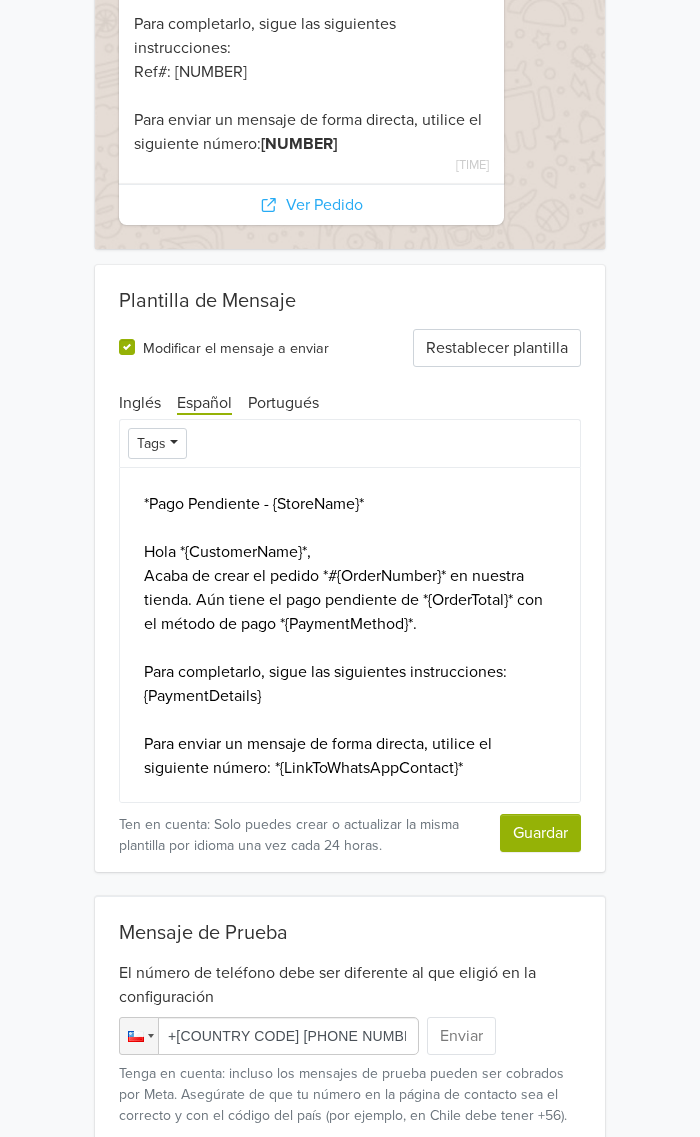 click on "Modificar el mensaje a enviar" at bounding box center (224, 347) 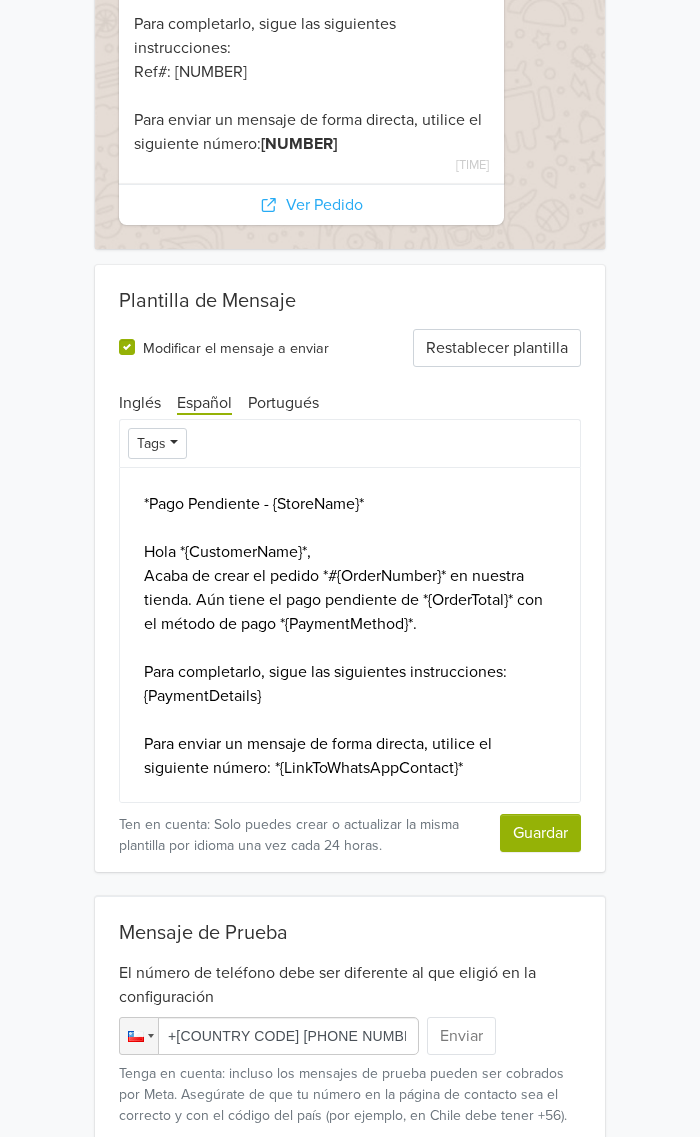 click on "Modificar el mensaje a enviar" at bounding box center [236, 347] 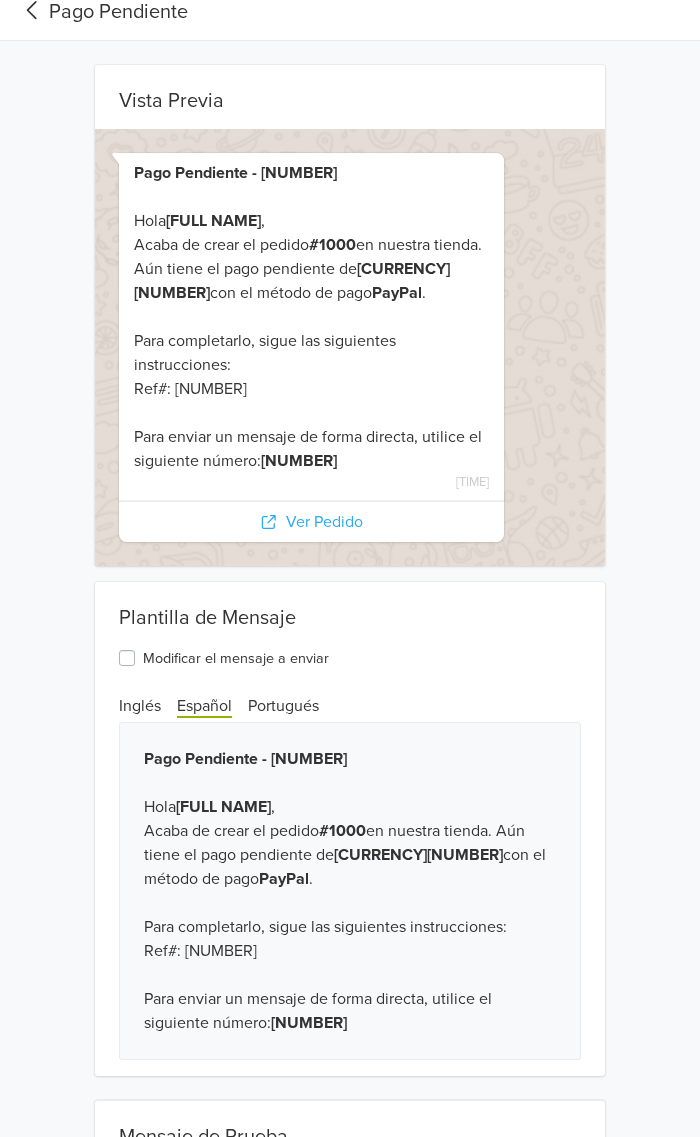 scroll, scrollTop: 13, scrollLeft: 0, axis: vertical 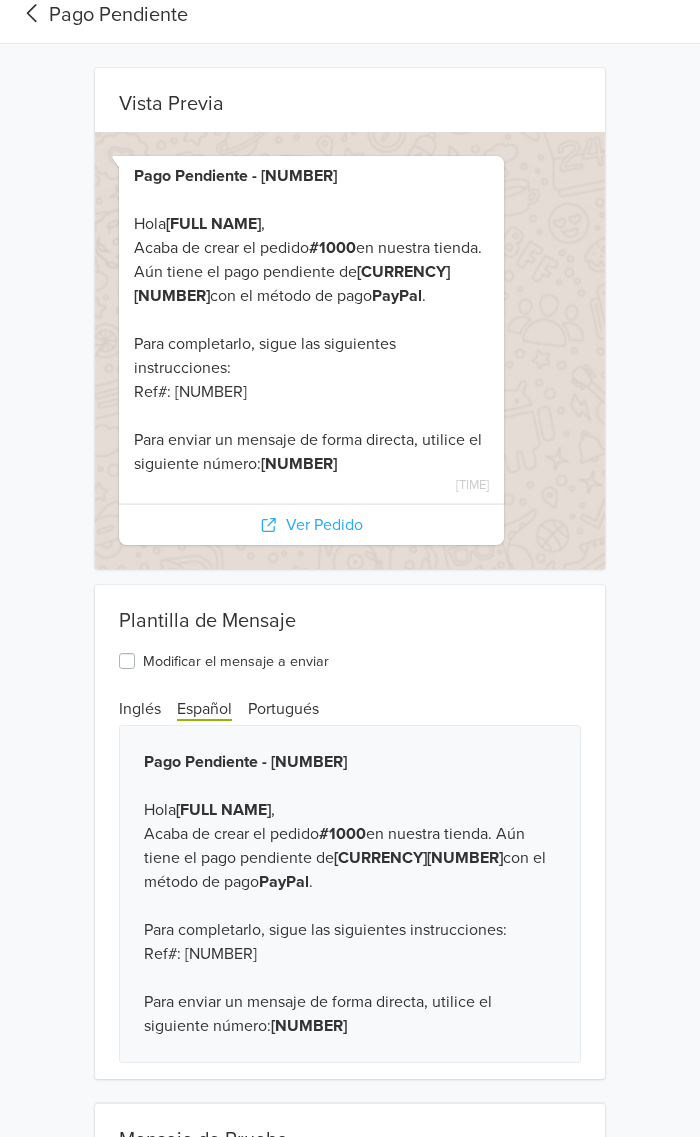 click on "Pago Pendiente" at bounding box center (102, 15) 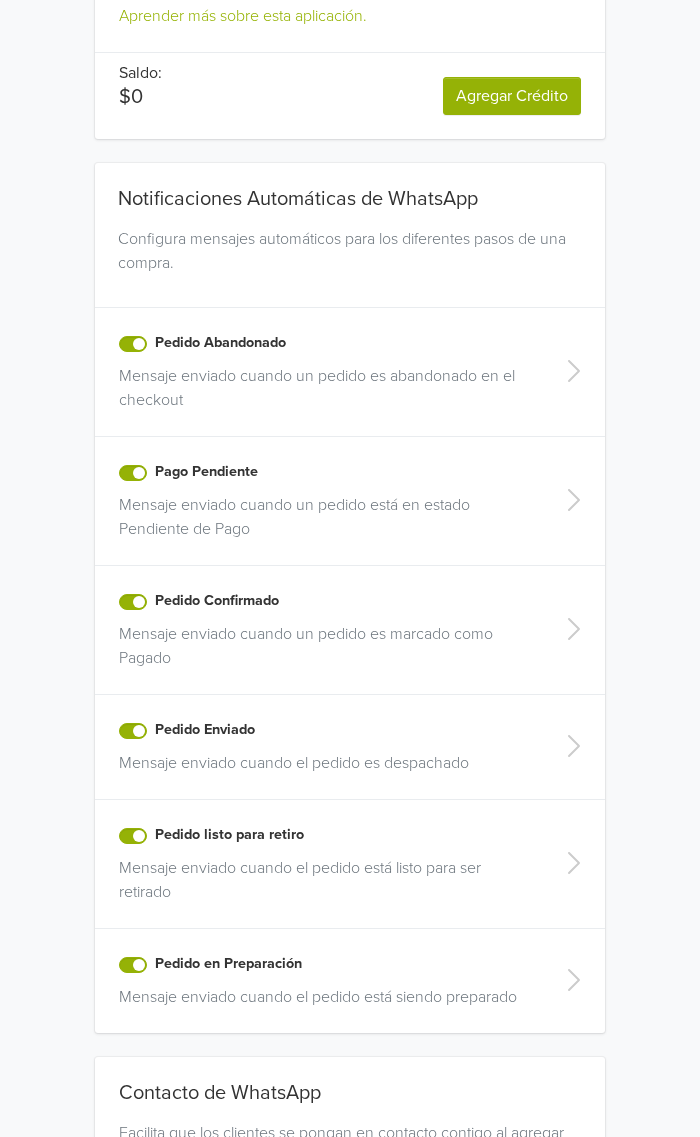 scroll, scrollTop: 333, scrollLeft: 0, axis: vertical 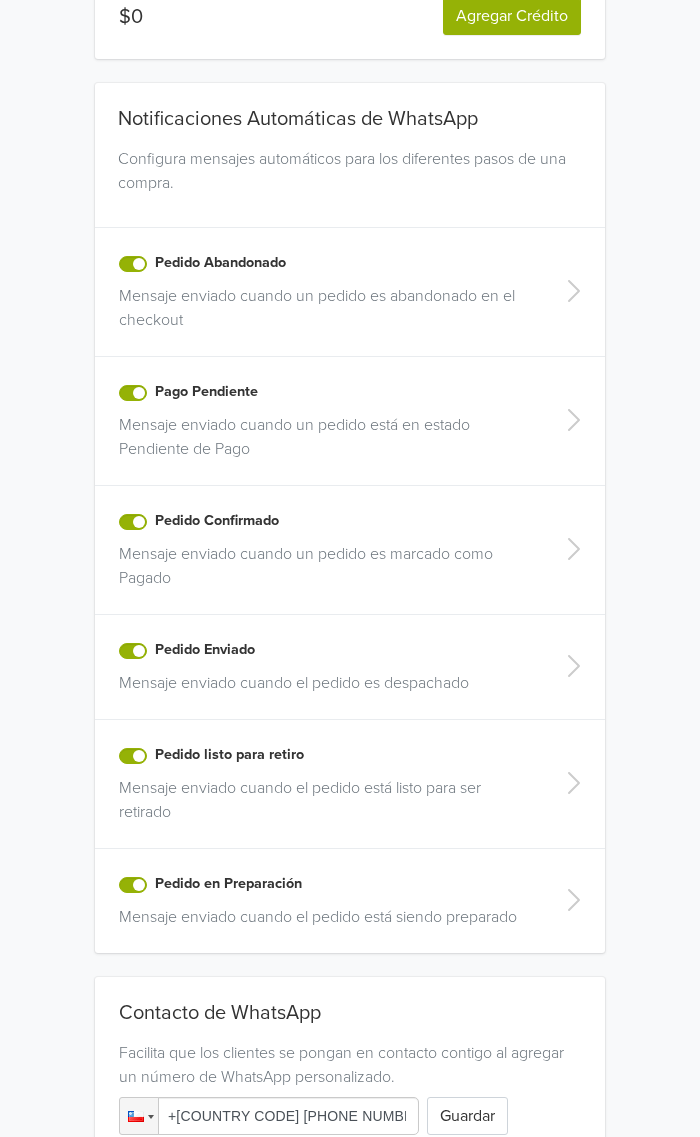 click on "Mensaje enviado cuando un pedido es marcado como Pagado" at bounding box center (324, 562) 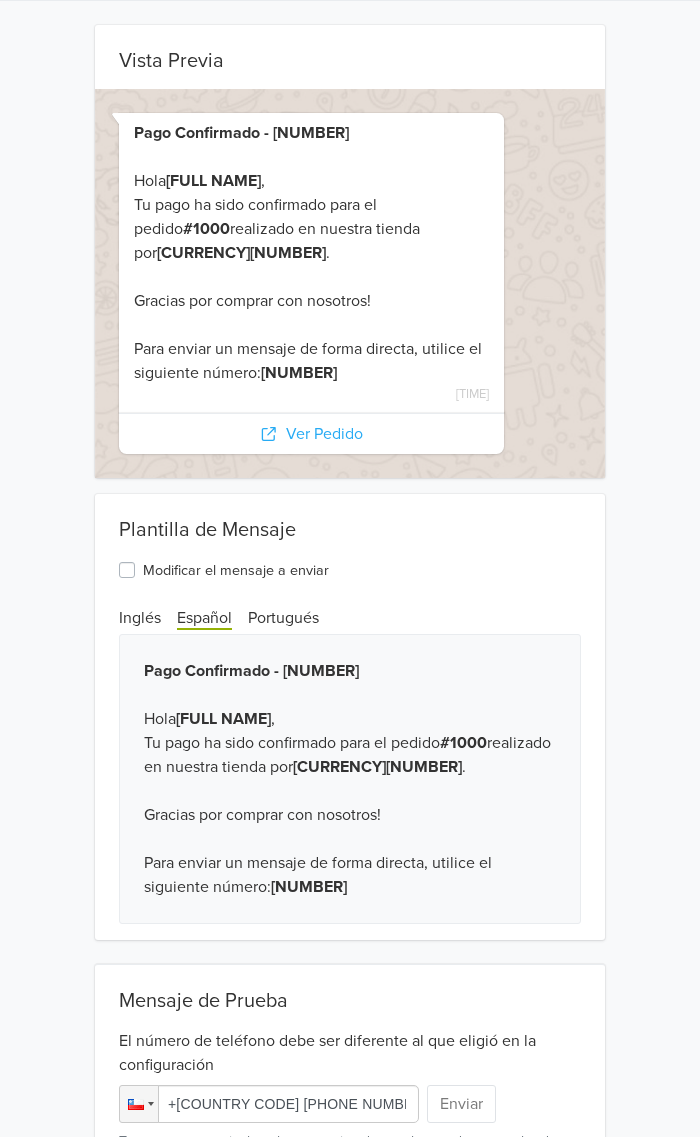 scroll, scrollTop: 0, scrollLeft: 0, axis: both 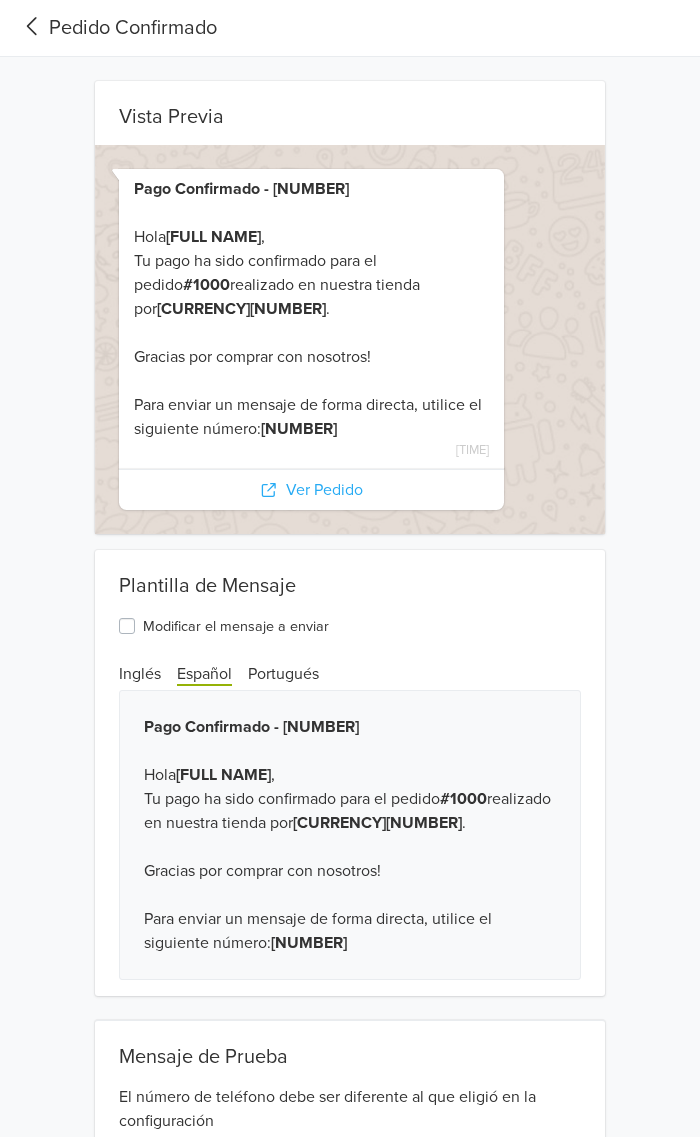 click on "Pedido Confirmado" at bounding box center (116, 28) 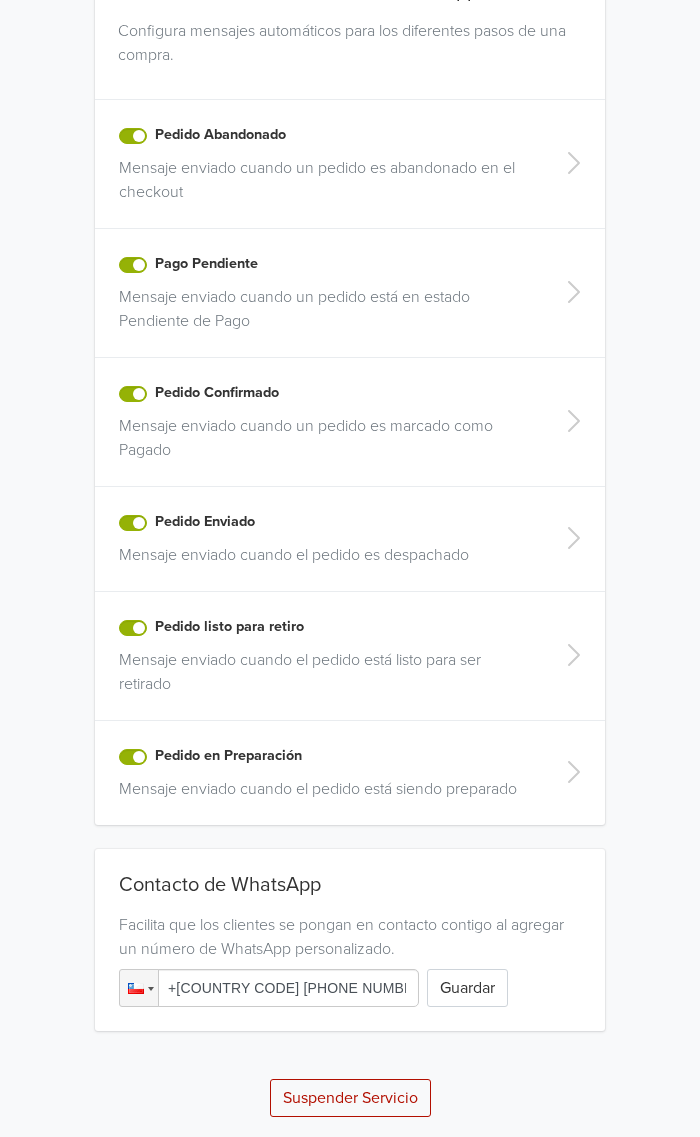 scroll, scrollTop: 465, scrollLeft: 0, axis: vertical 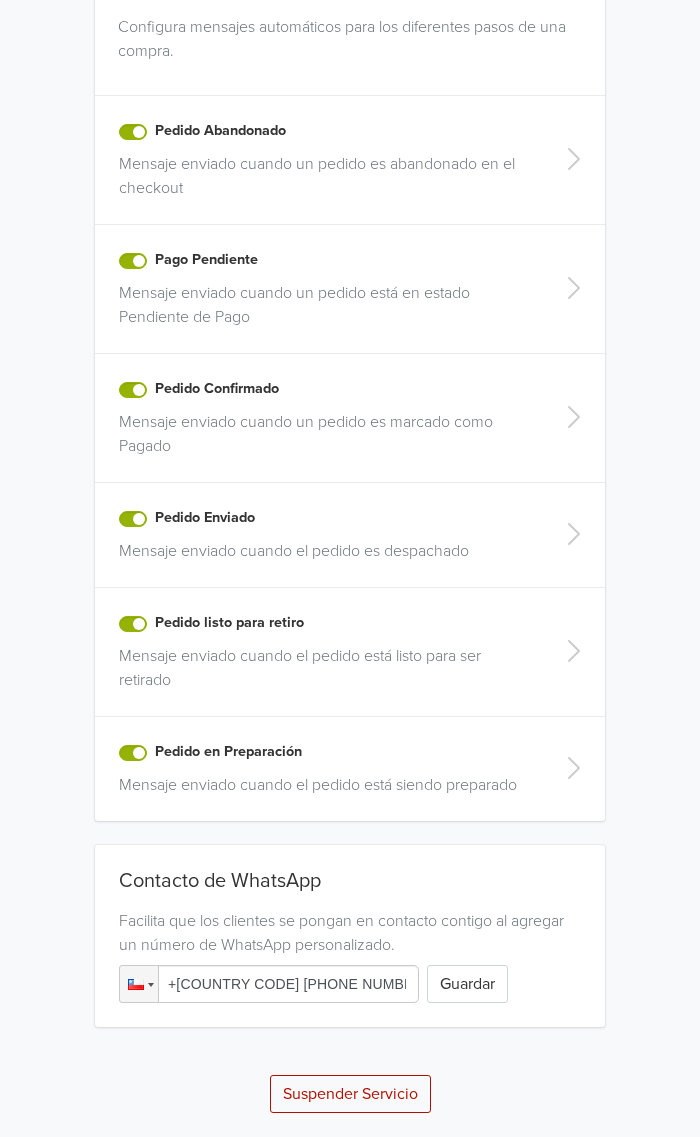 click on "Pedido Enviado" at bounding box center (205, 518) 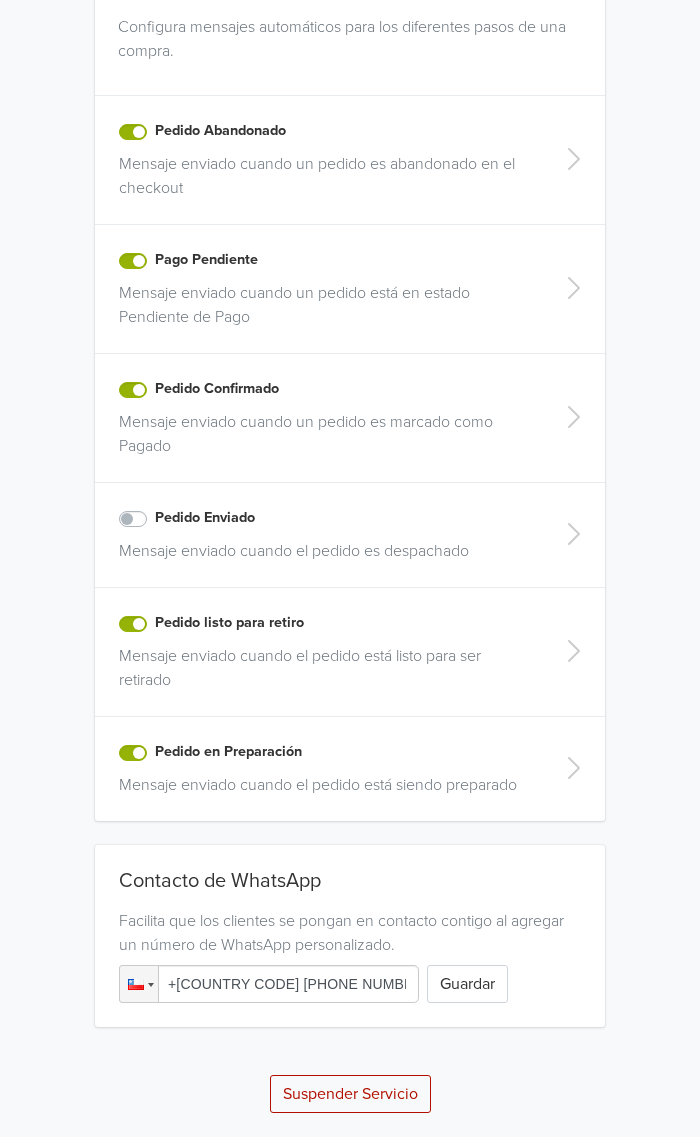 click on "Pedido Enviado" at bounding box center [205, 518] 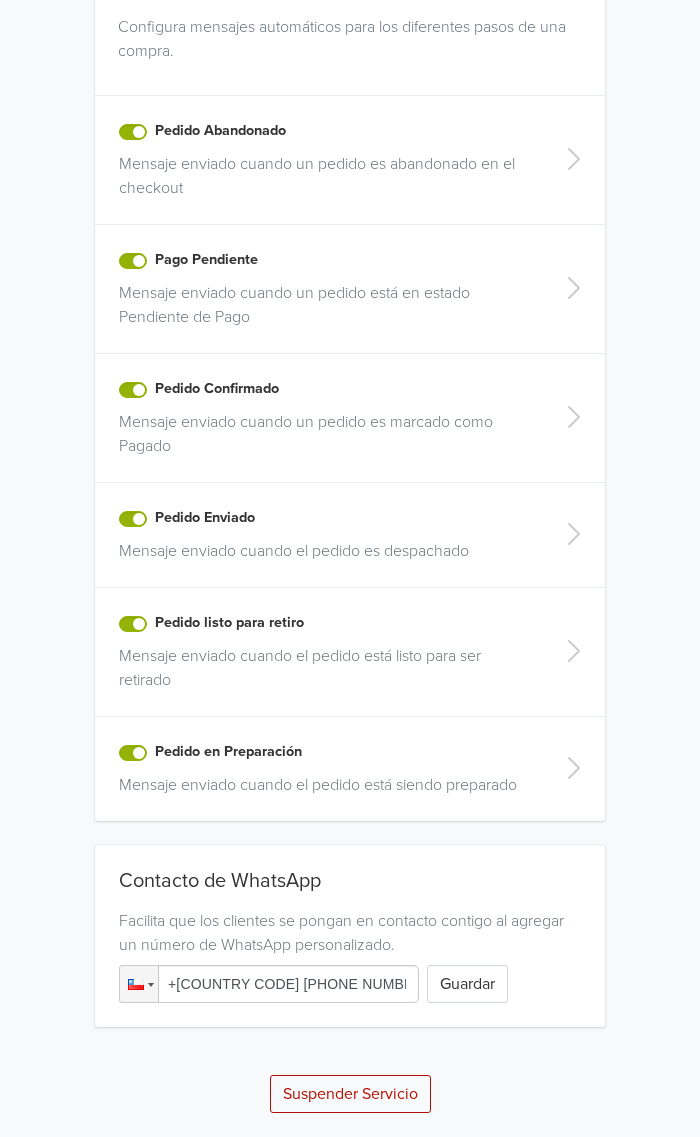 click 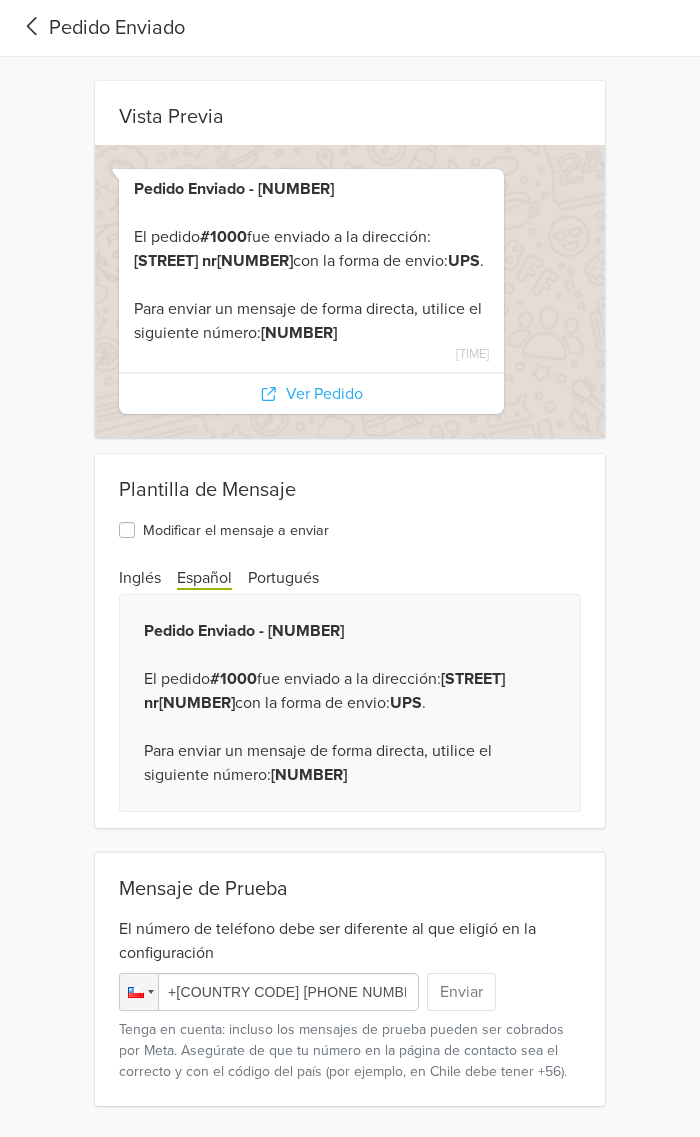 scroll, scrollTop: 0, scrollLeft: 0, axis: both 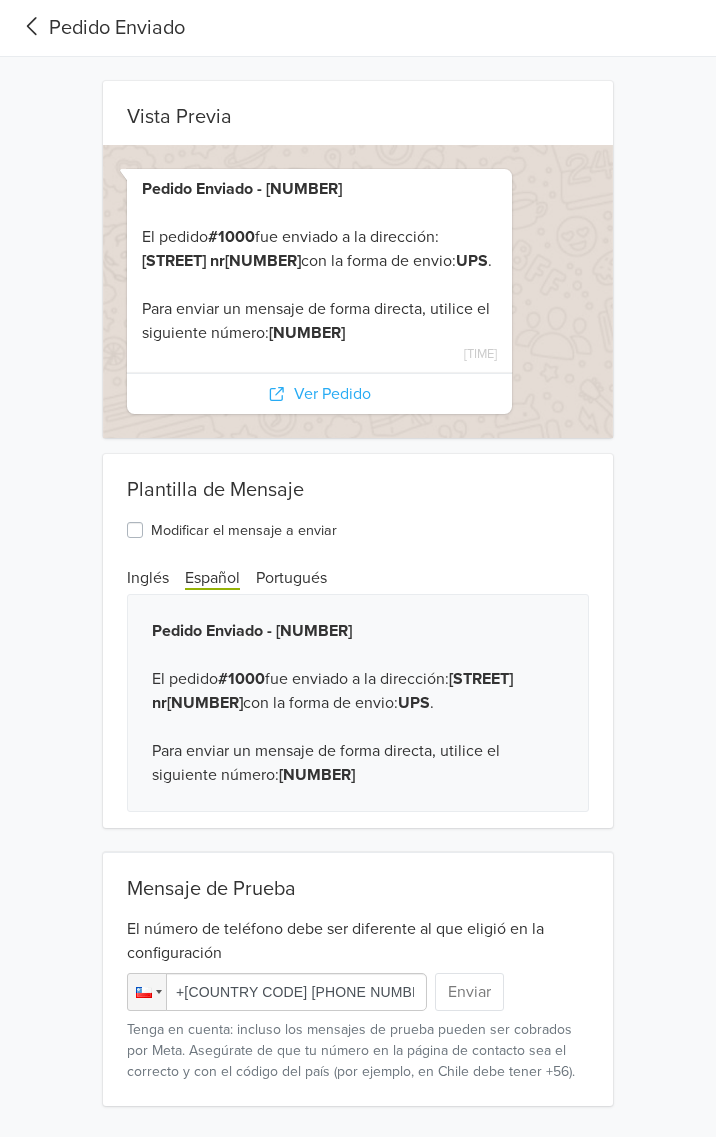 click 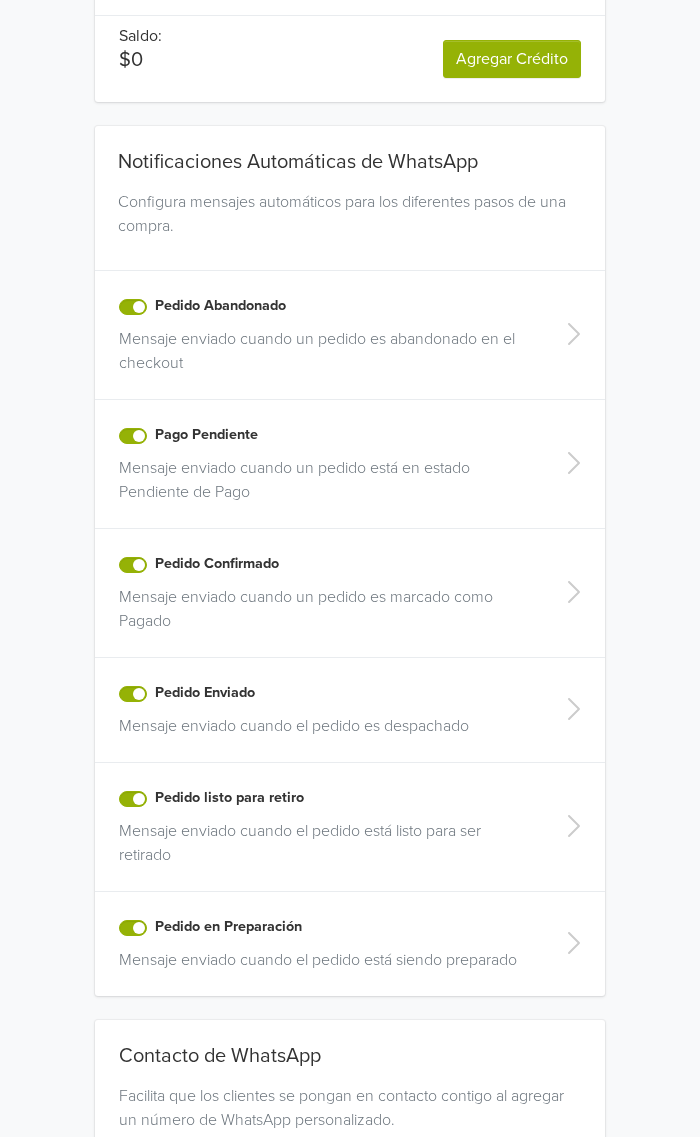 scroll, scrollTop: 465, scrollLeft: 0, axis: vertical 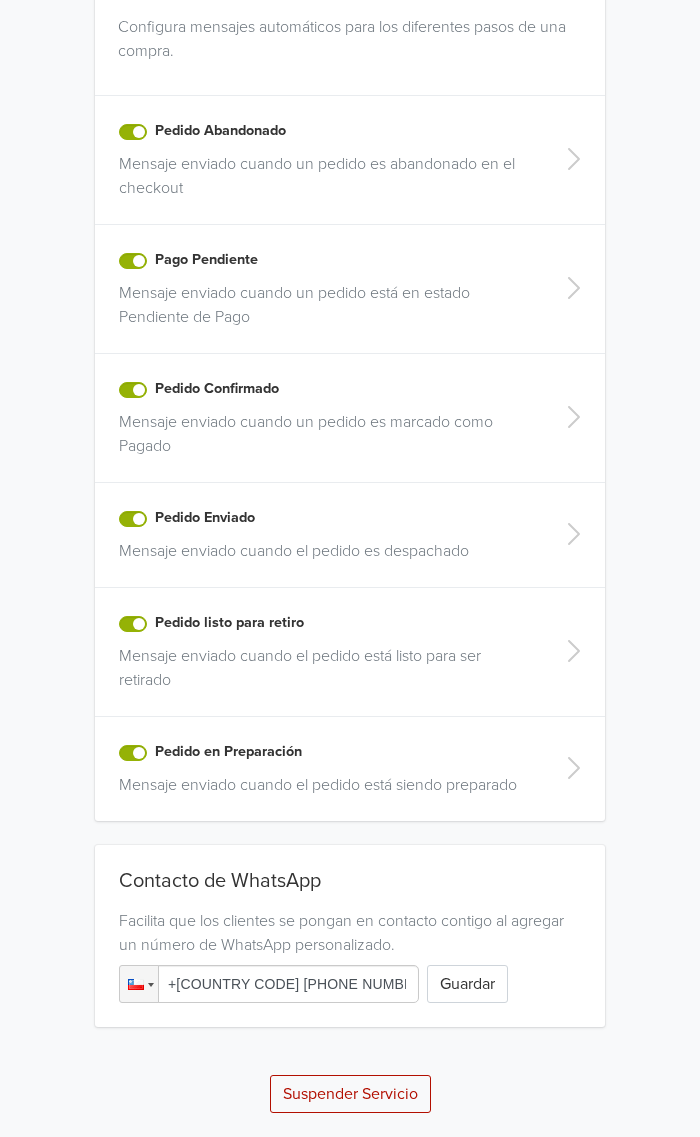 click 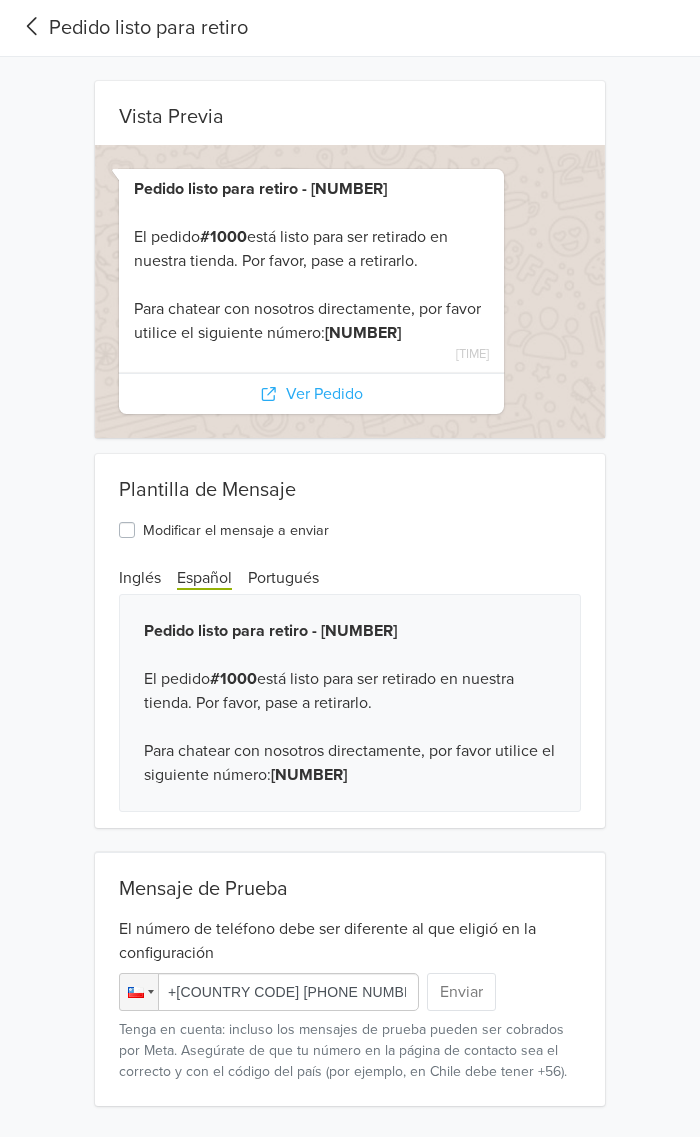 scroll, scrollTop: 0, scrollLeft: 0, axis: both 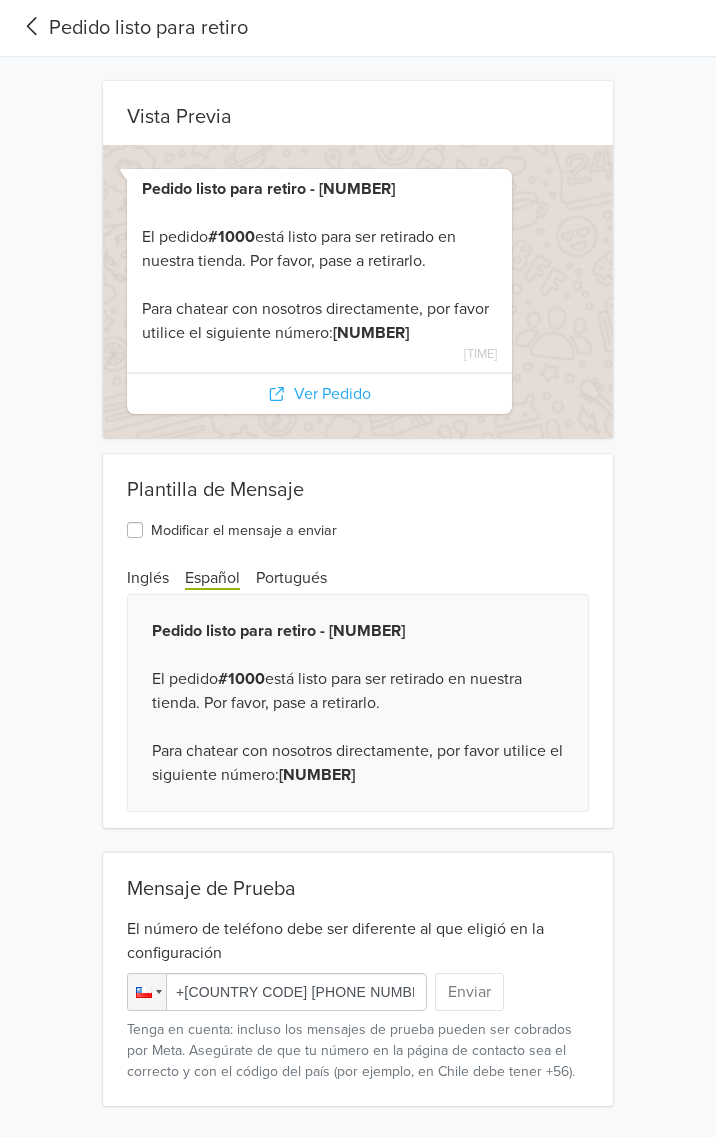 click on "Pedido listo para retiro" at bounding box center [132, 28] 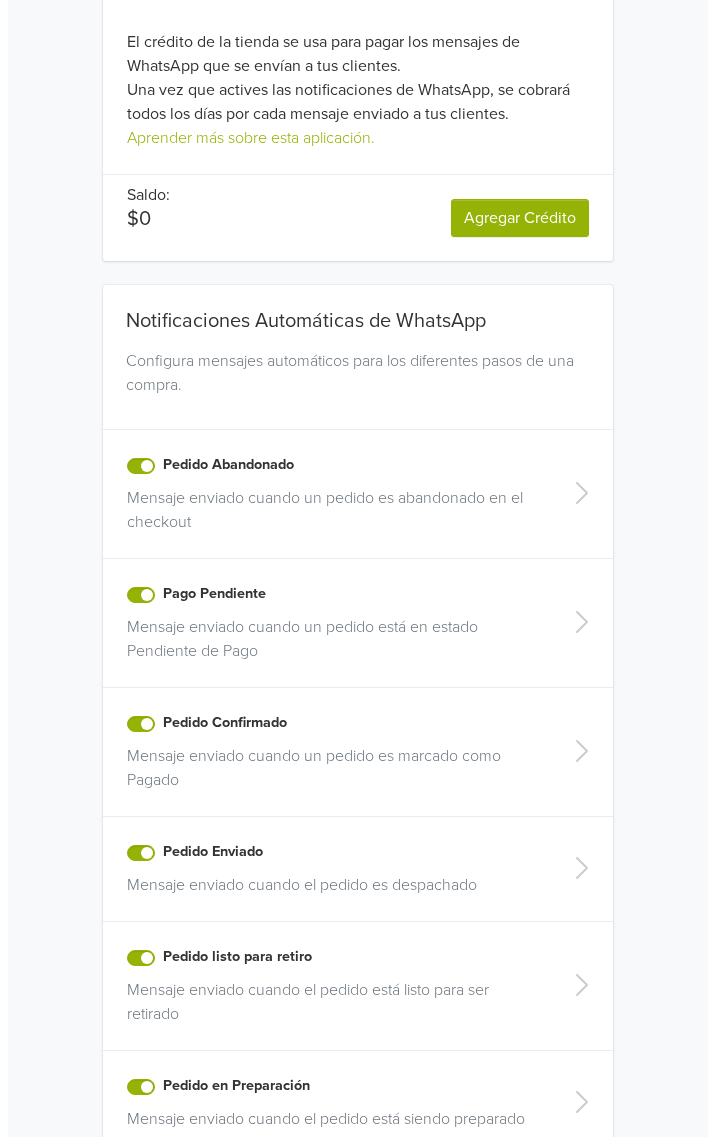scroll, scrollTop: 0, scrollLeft: 0, axis: both 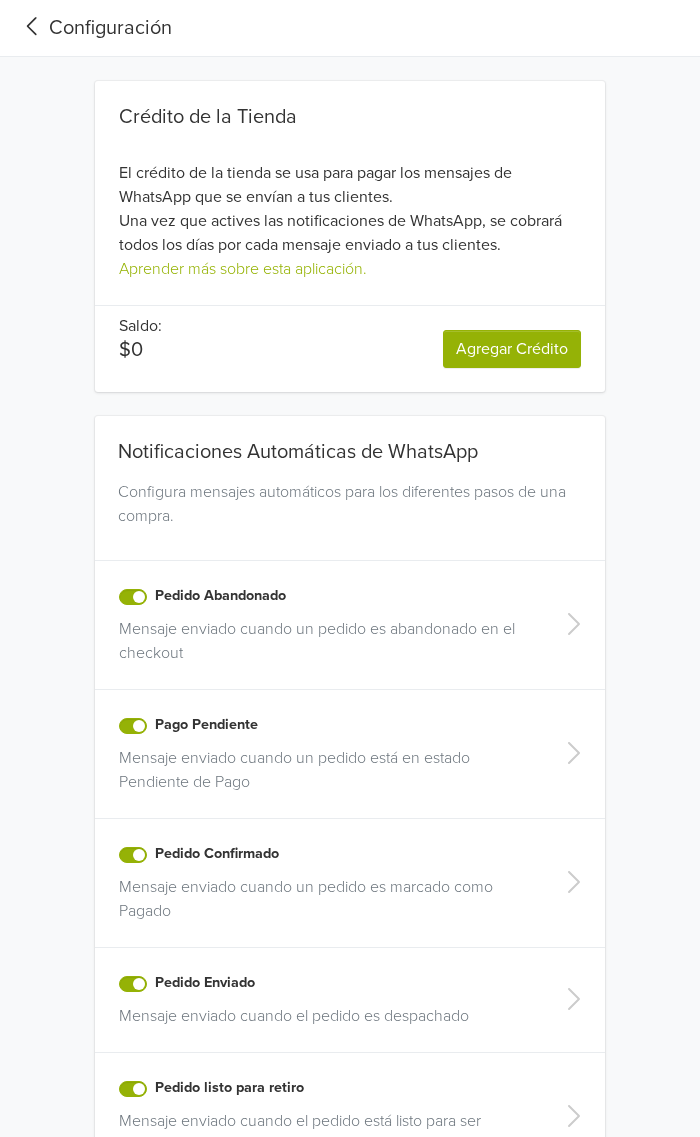 click 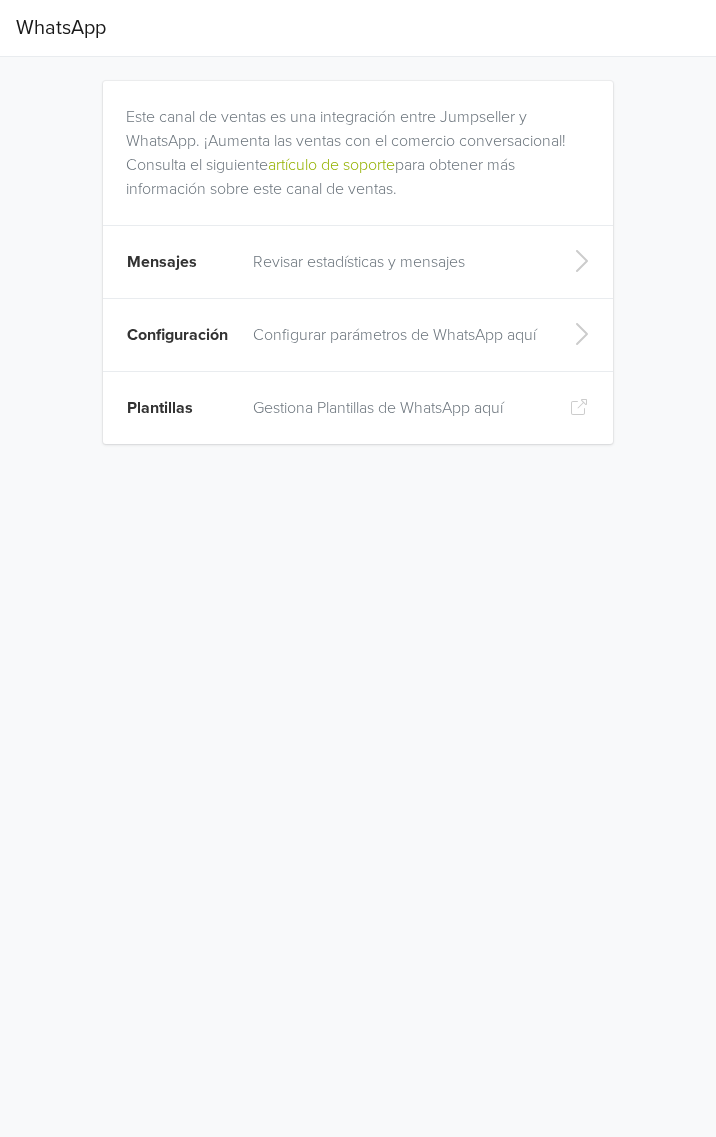 click on "Revisar estadísticas y mensajes" at bounding box center [395, 262] 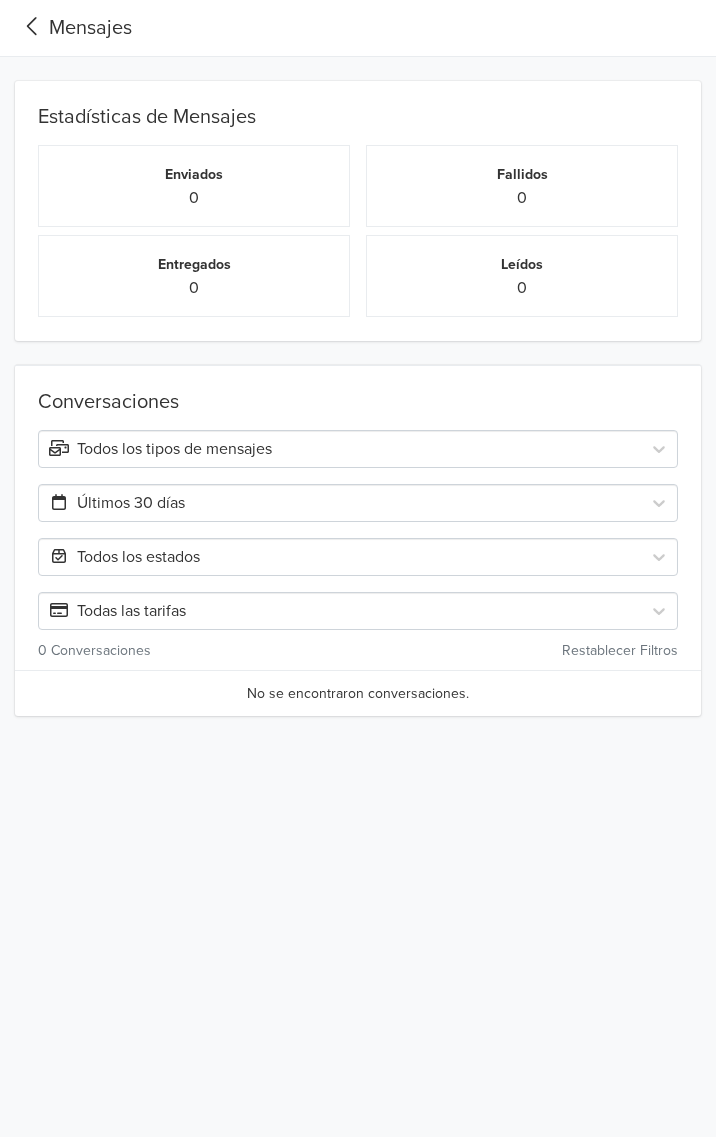 click 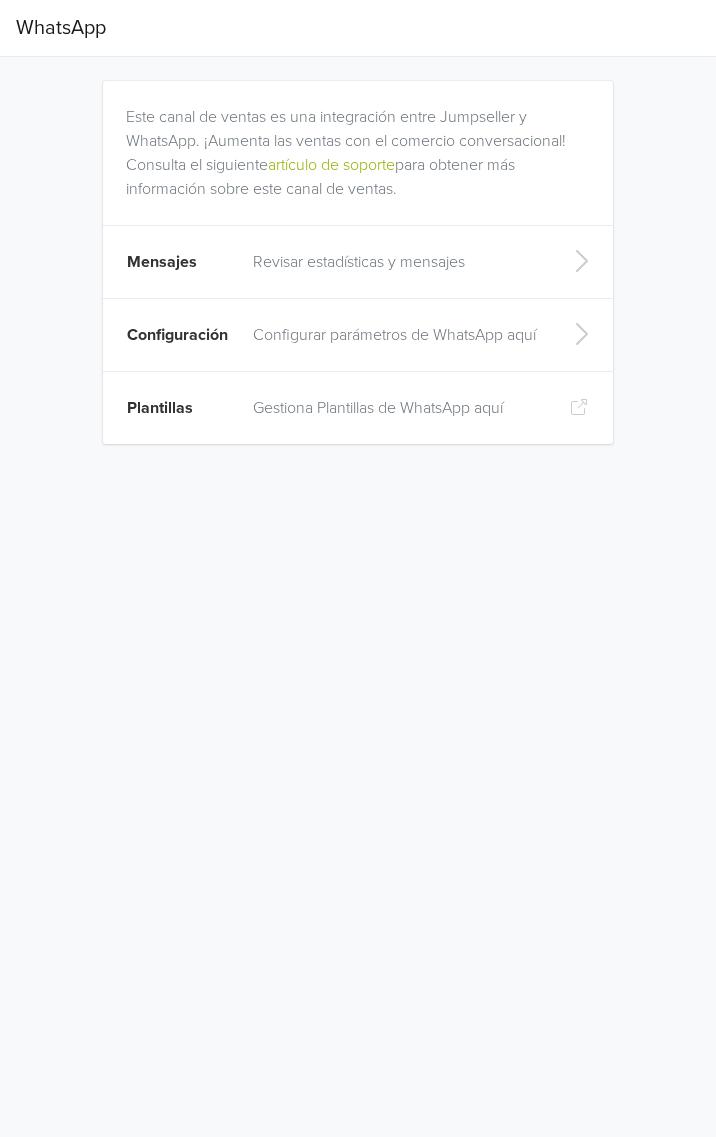 scroll, scrollTop: 0, scrollLeft: 0, axis: both 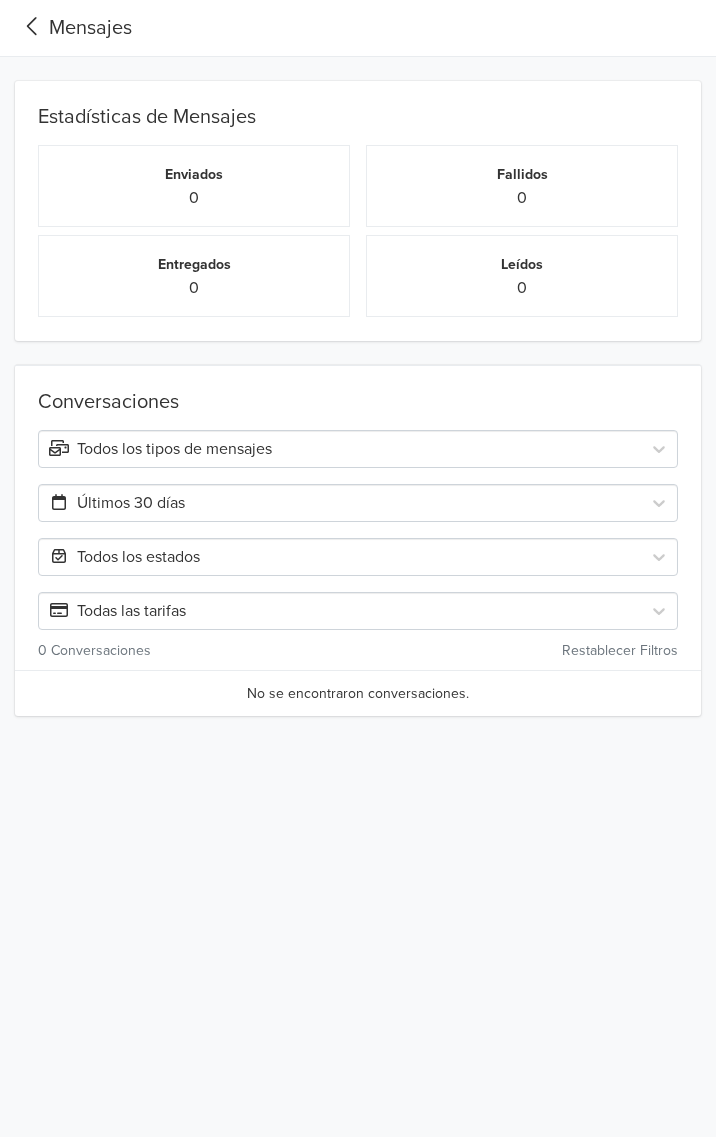 click on "Todos los tipos de mensajes" at bounding box center (160, 449) 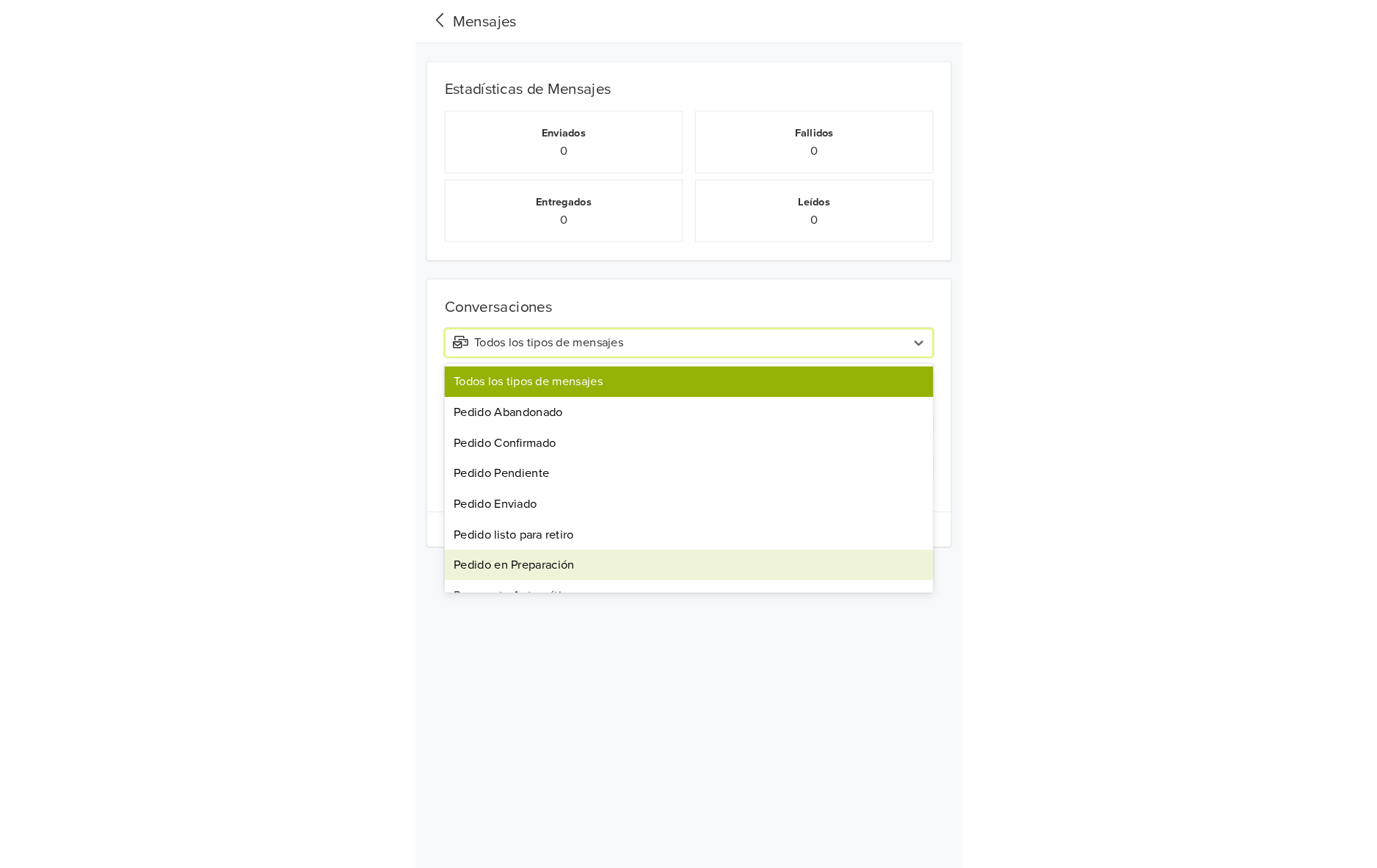 scroll, scrollTop: 49, scrollLeft: 0, axis: vertical 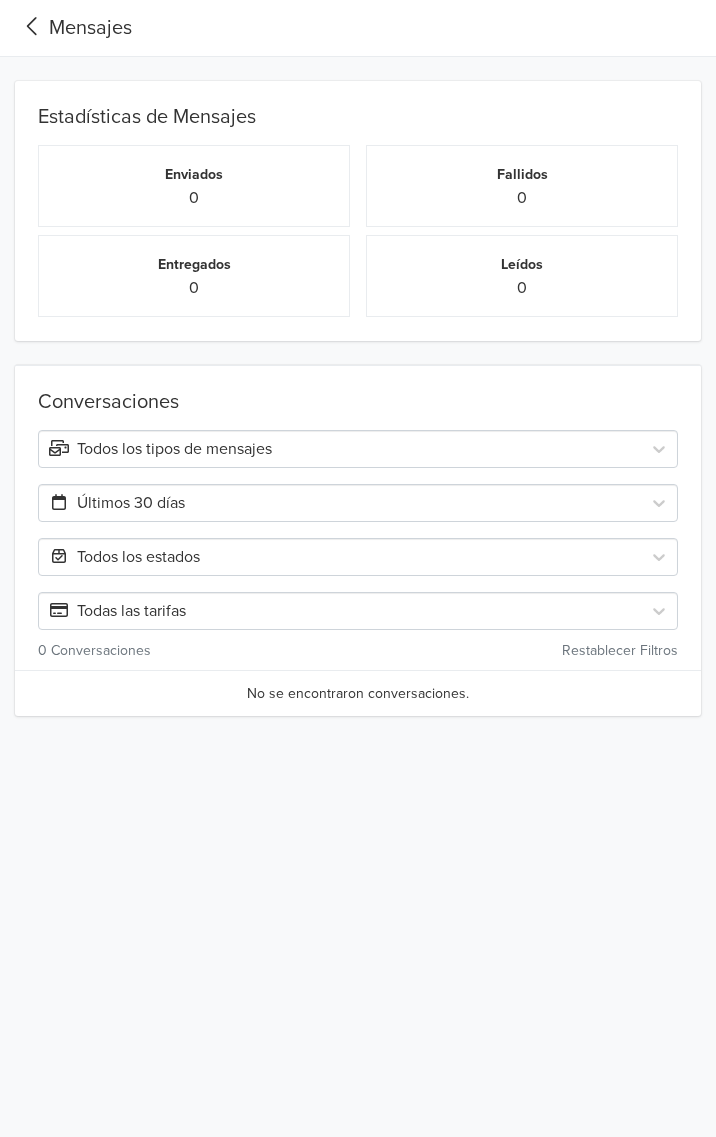 click on "Mensajes Estadísticas de Mensajes Enviados 0 Fallidos 0 Entregados 0 Leídos 0 Conversaciones    Todos los tipos de mensajes    Últimos 30 días    Todos los estados    Todas las tarifas 0 Conversaciones Restablecer Filtros Fecha [PHONE] Mensajes Pedidos Tarifa Pagado No se encontraron conversaciones." at bounding box center (358, 382) 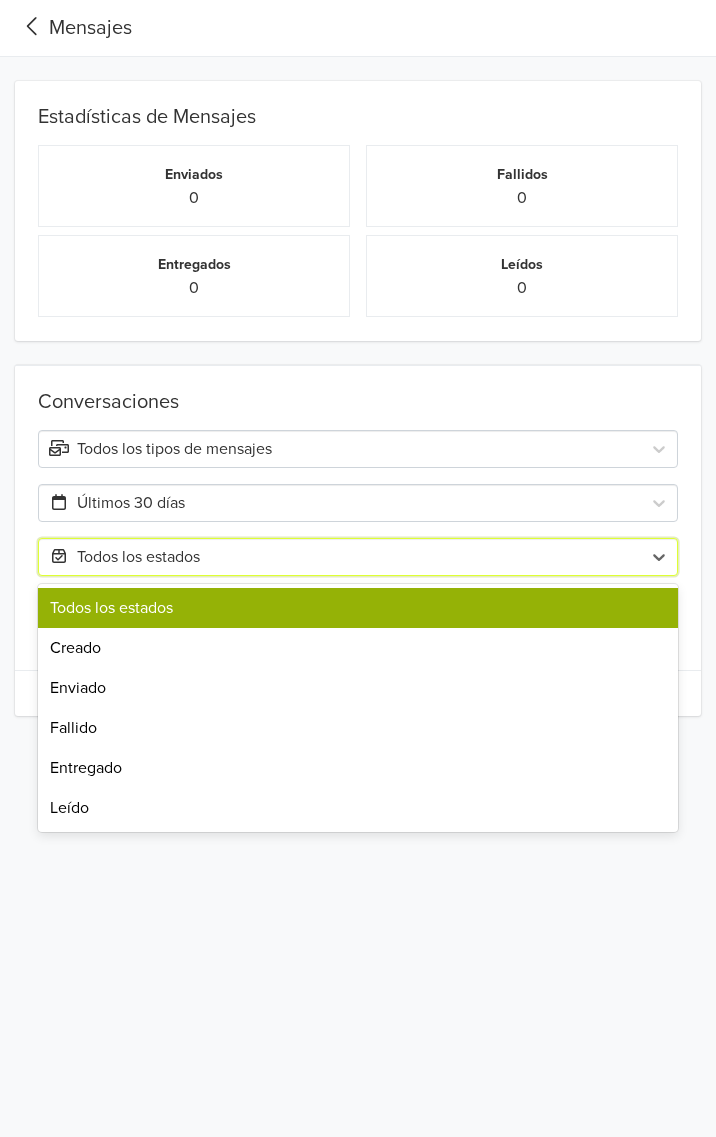 click on "Todos los estados" at bounding box center (124, 557) 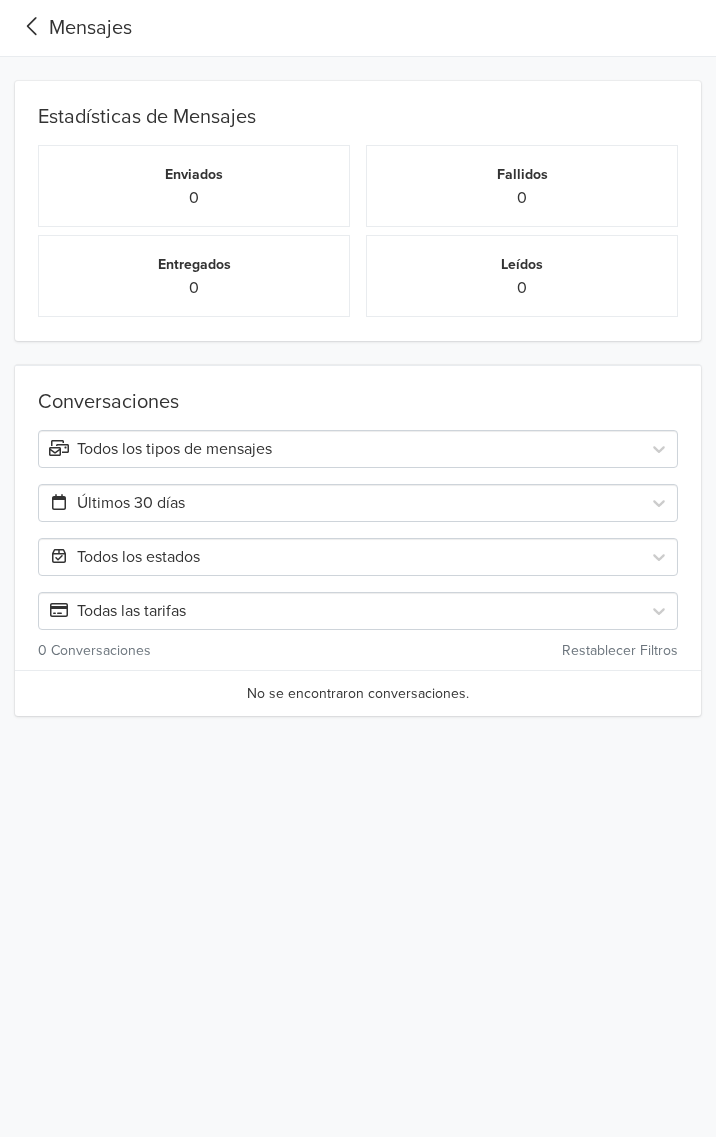 drag, startPoint x: 190, startPoint y: 903, endPoint x: 183, endPoint y: 870, distance: 33.734257 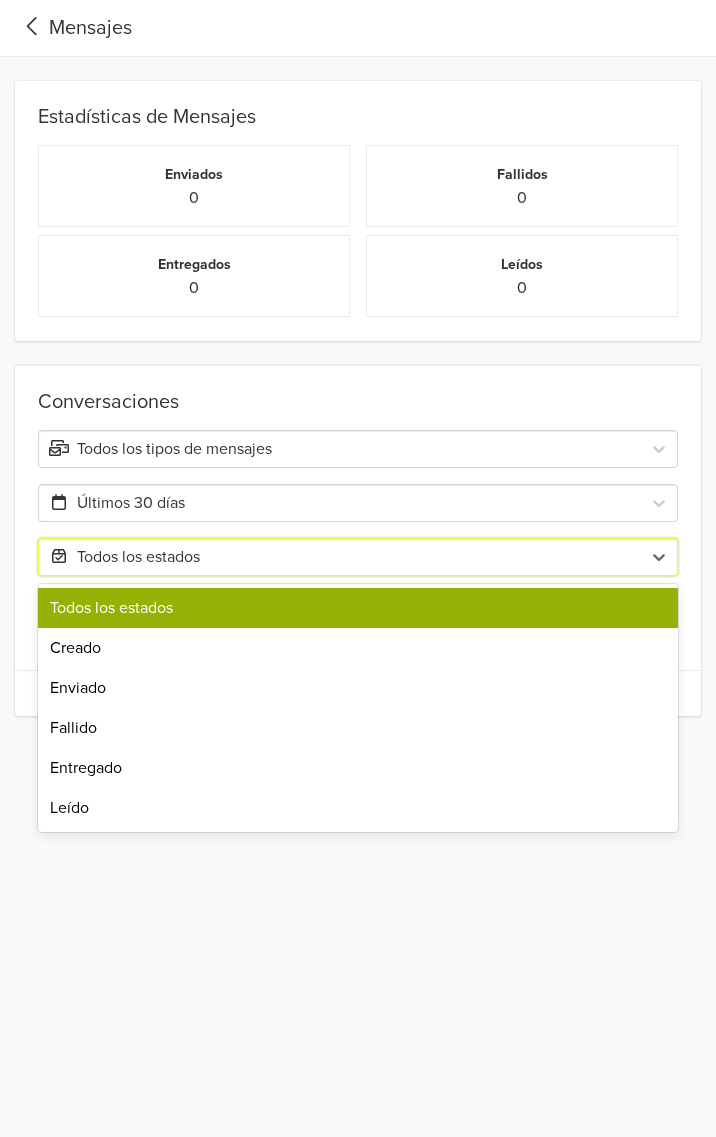 click on "Todos los estados" at bounding box center [340, 557] 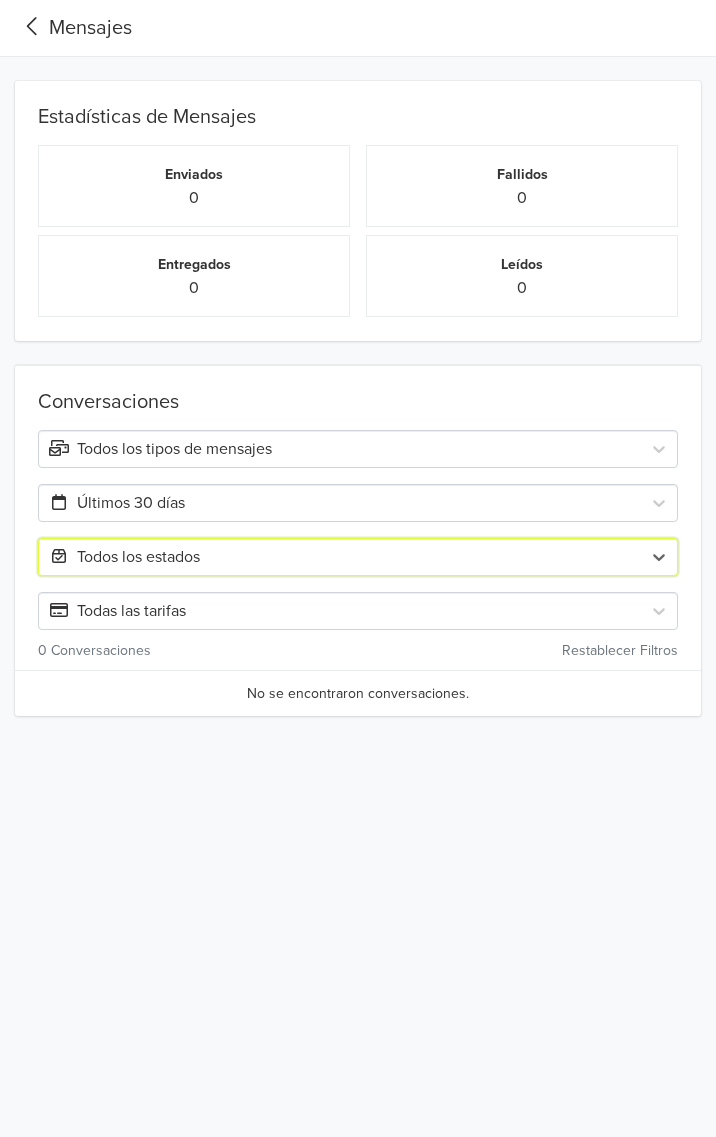click on "Todas las tarifas" at bounding box center [117, 611] 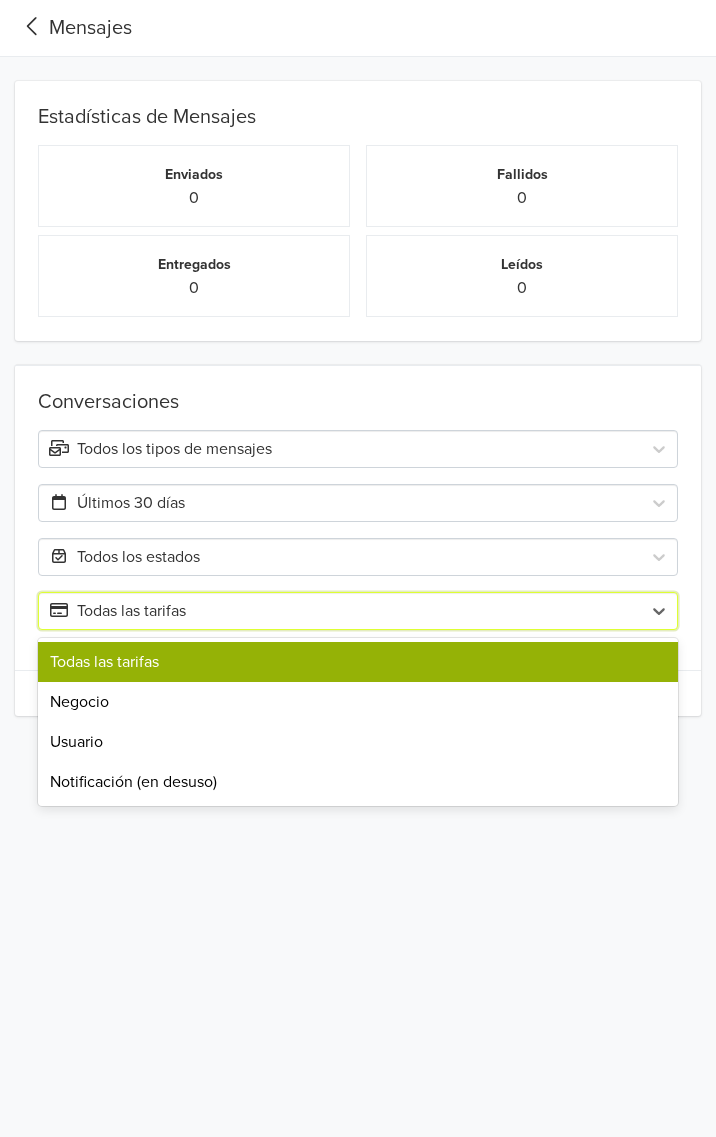 click on "Todas las tarifas" at bounding box center [117, 611] 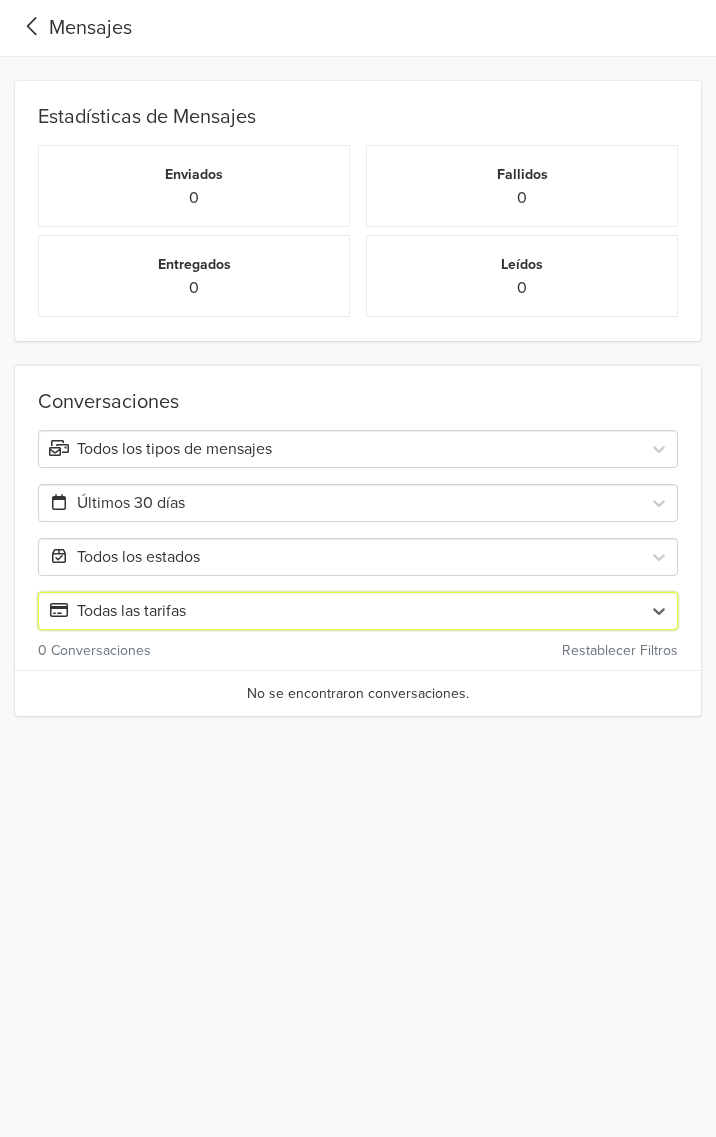 click 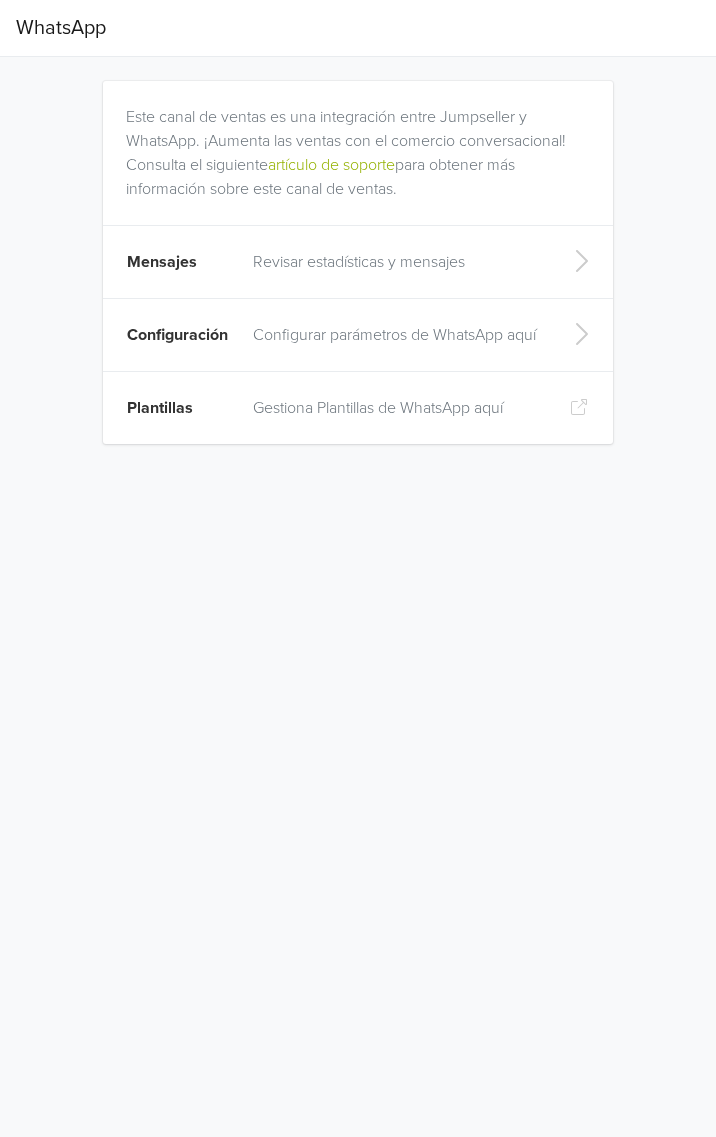 click on "Gestiona Plantillas de WhatsApp aquí" at bounding box center (395, 408) 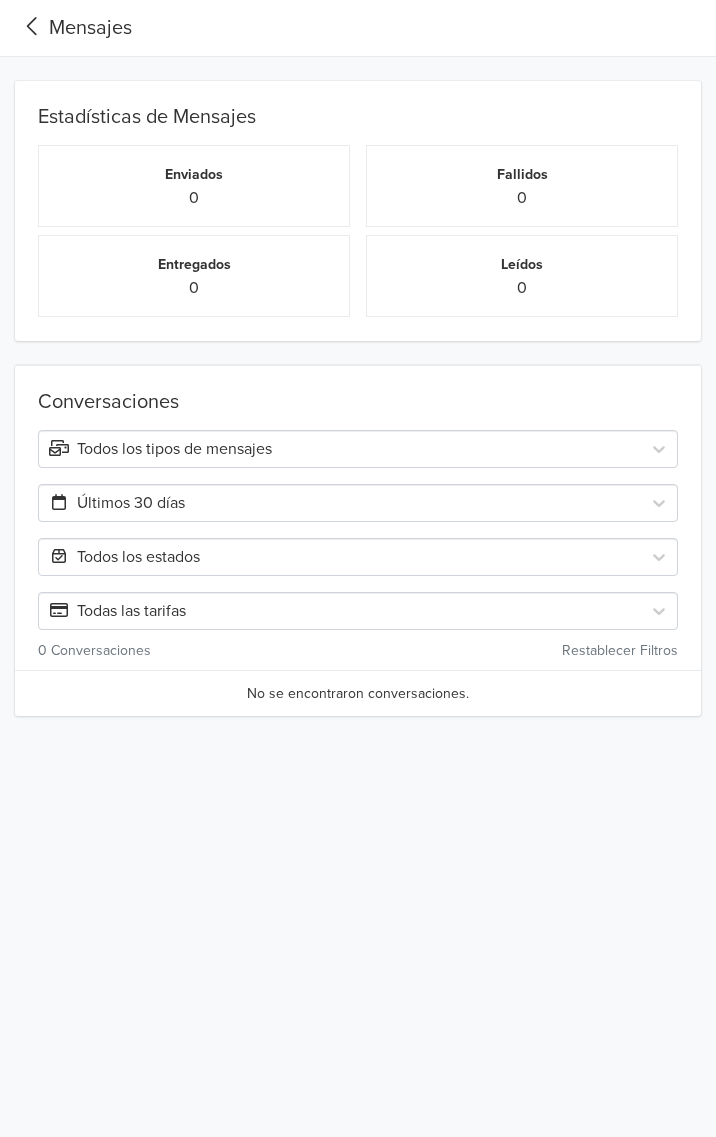 click 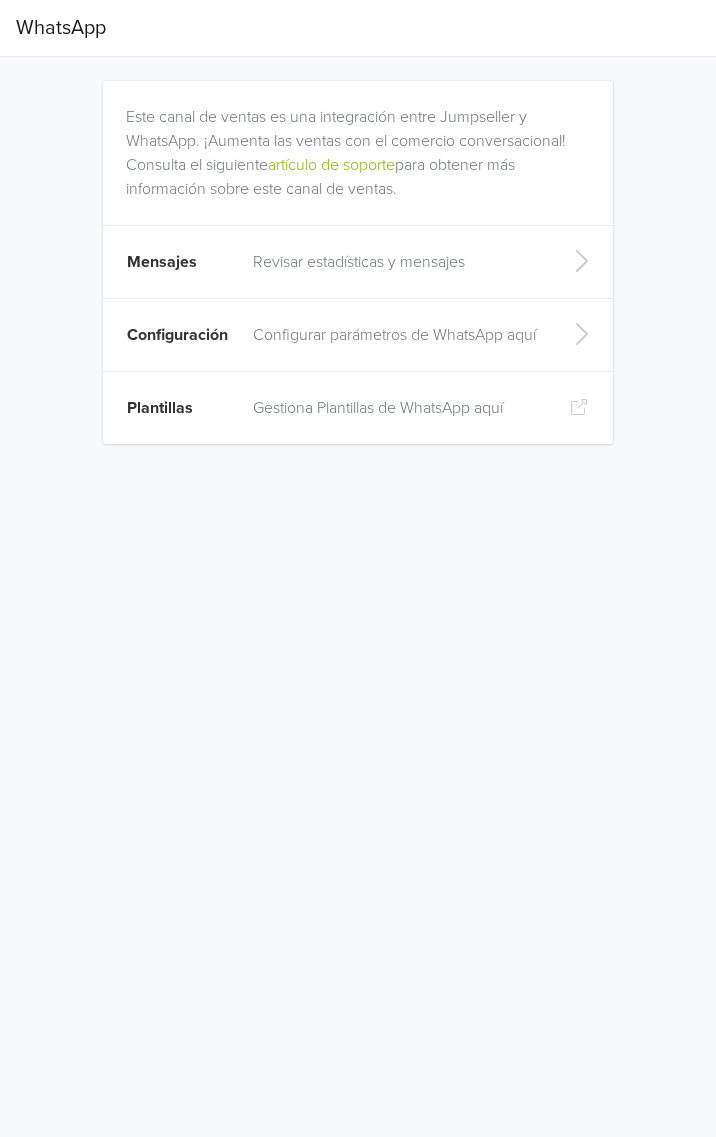 click on "Gestiona Plantillas de WhatsApp aquí" at bounding box center (395, 408) 